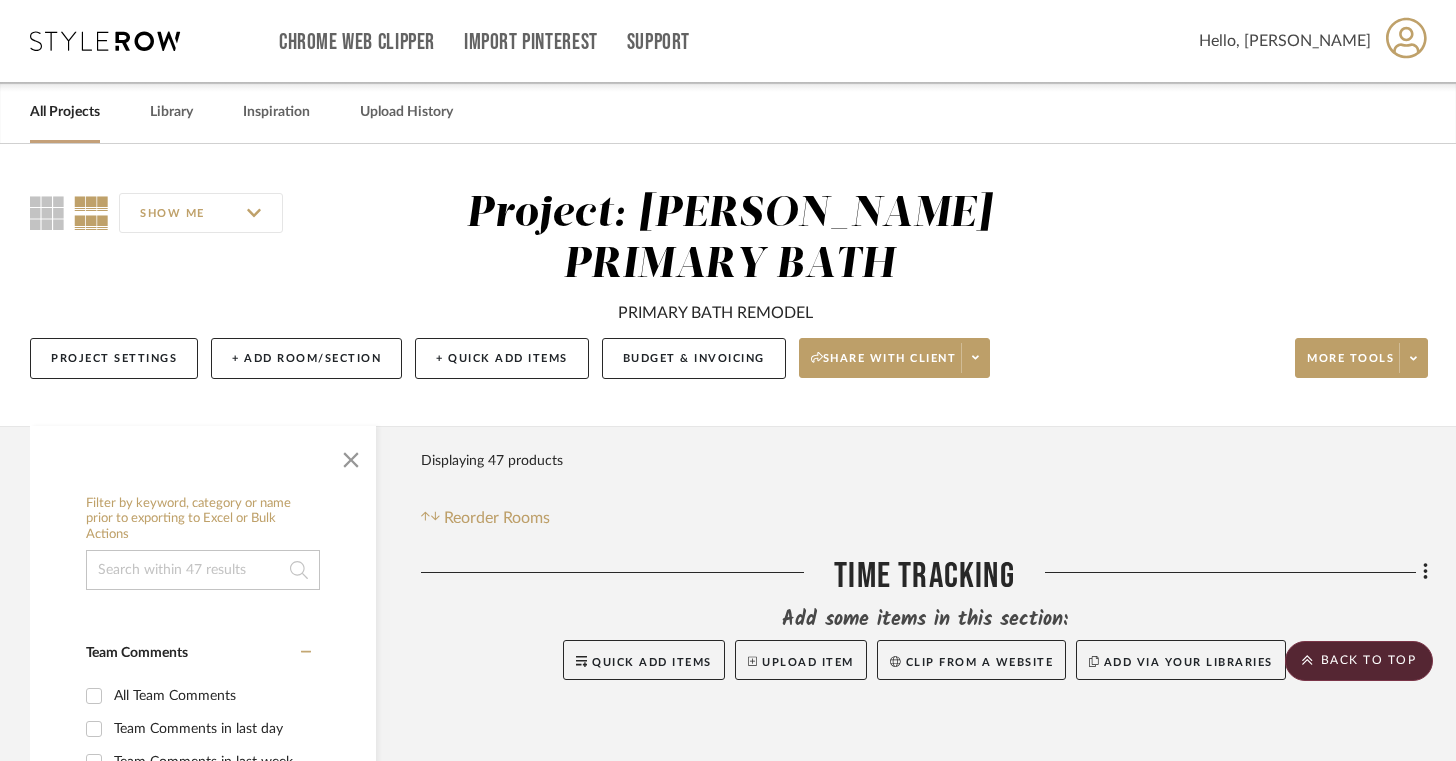 scroll, scrollTop: 16124, scrollLeft: 0, axis: vertical 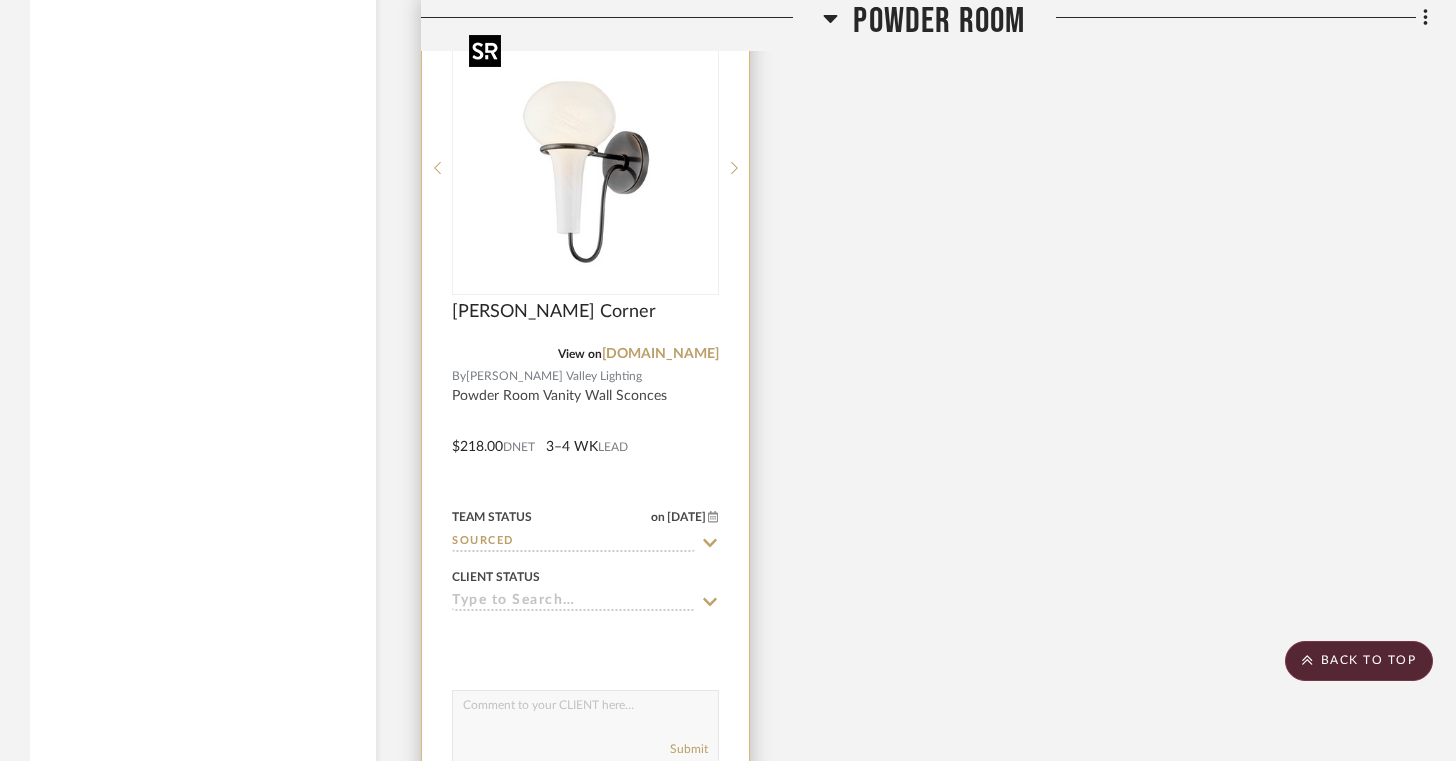 click at bounding box center (586, 168) 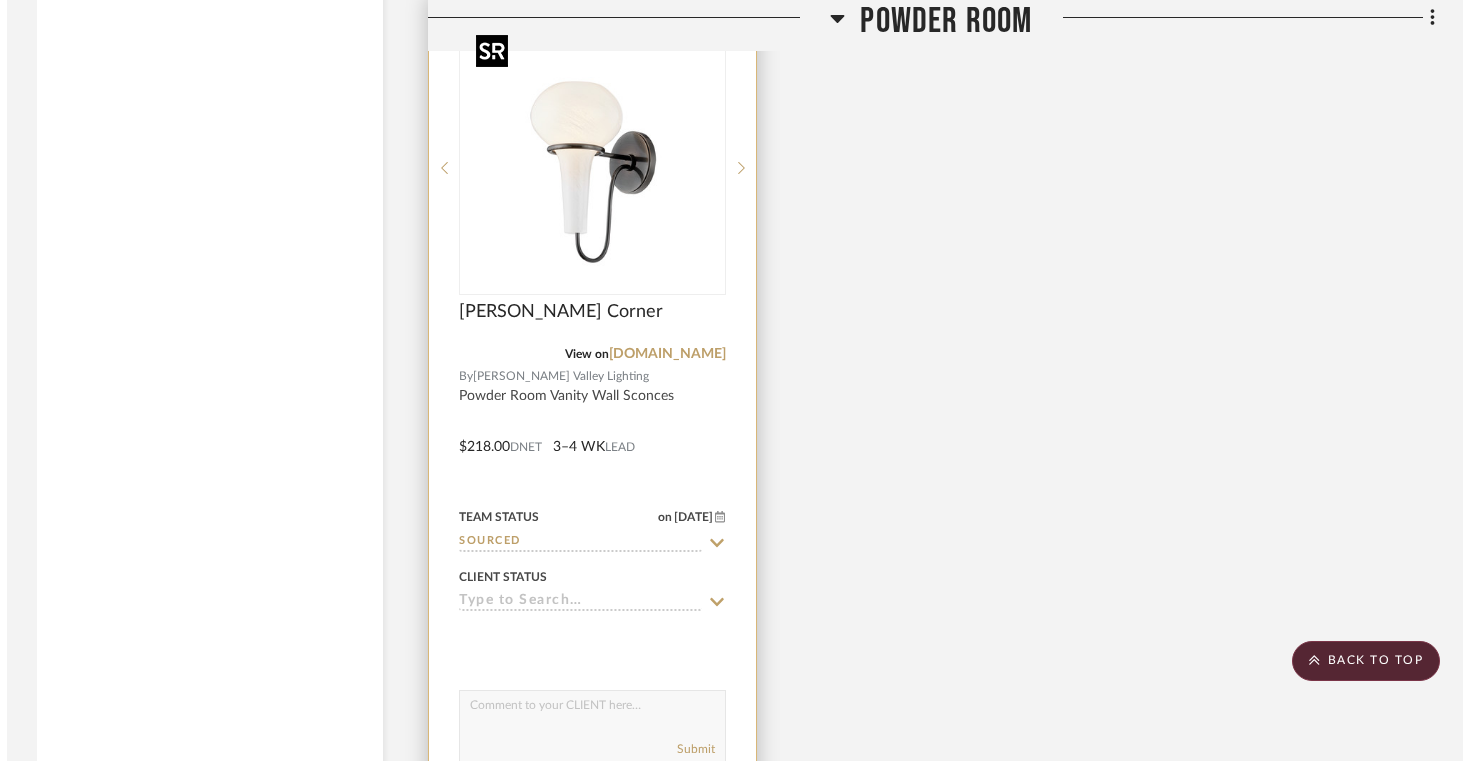 scroll, scrollTop: 0, scrollLeft: 0, axis: both 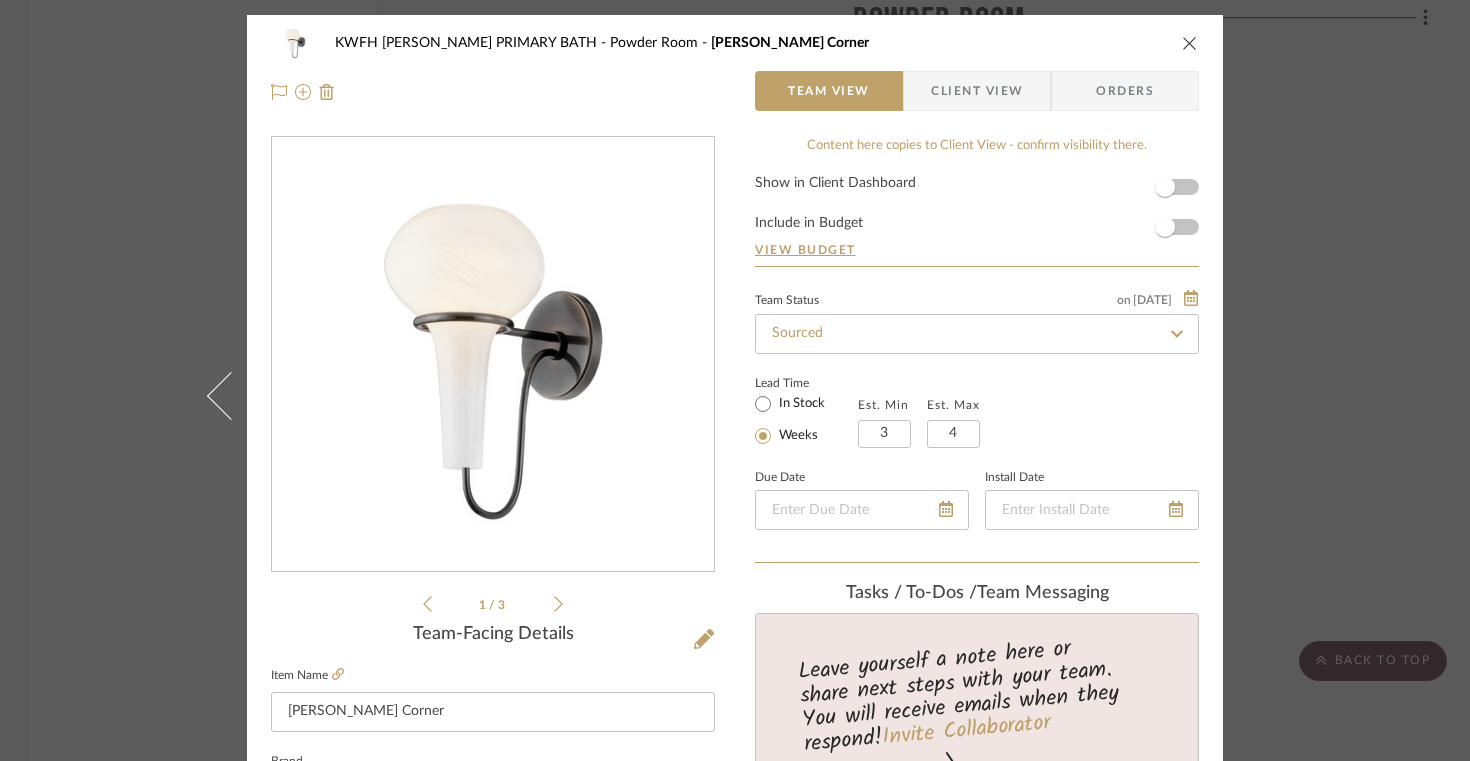 click at bounding box center (1190, 43) 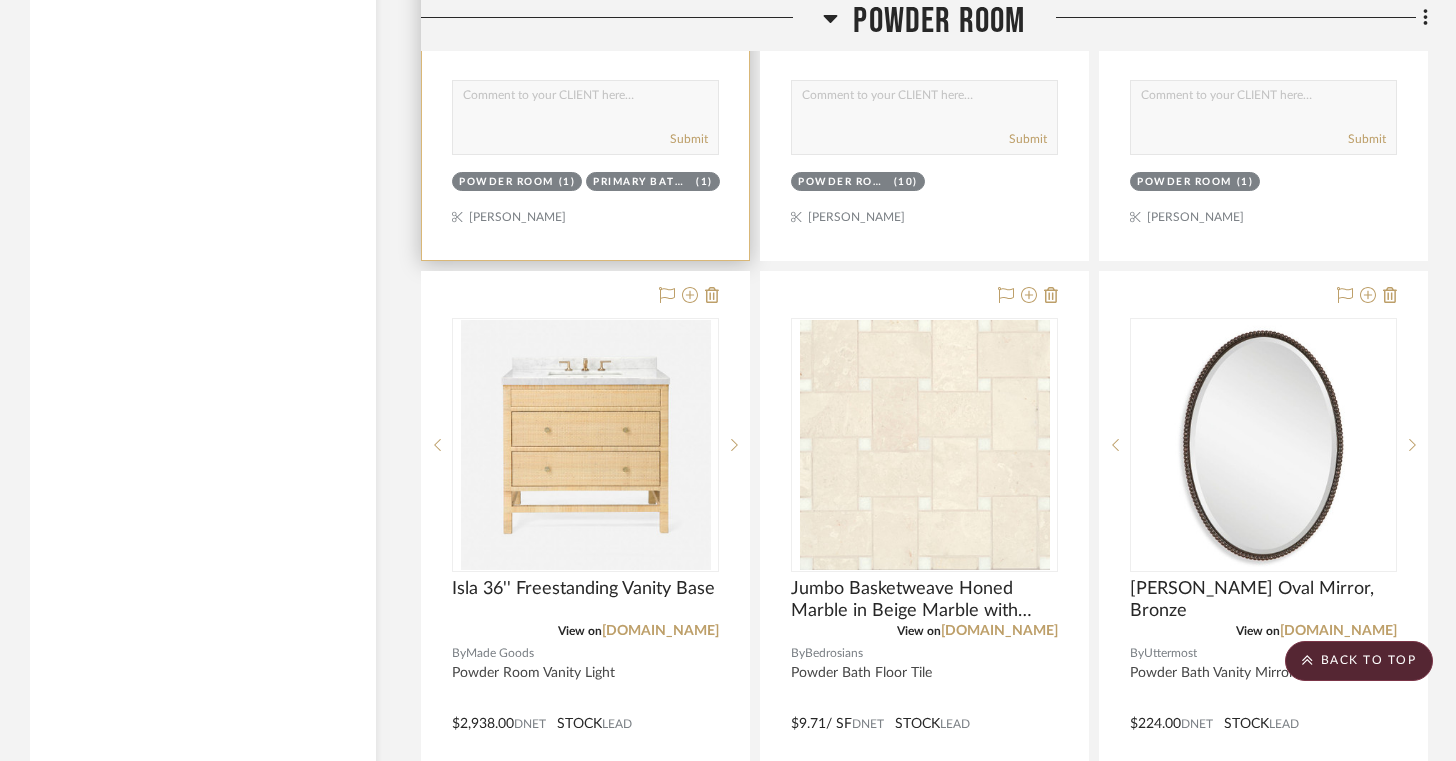 scroll, scrollTop: 14261, scrollLeft: 0, axis: vertical 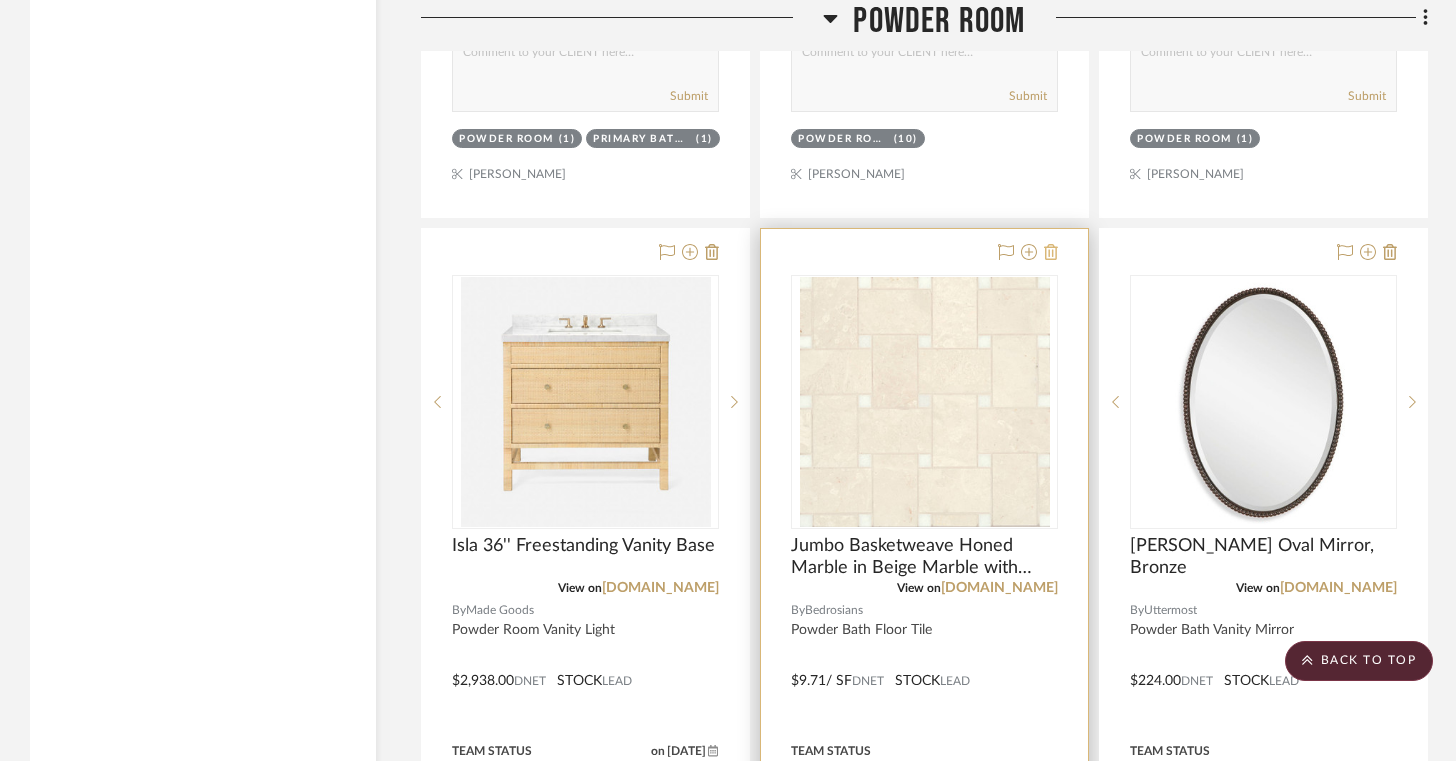 click 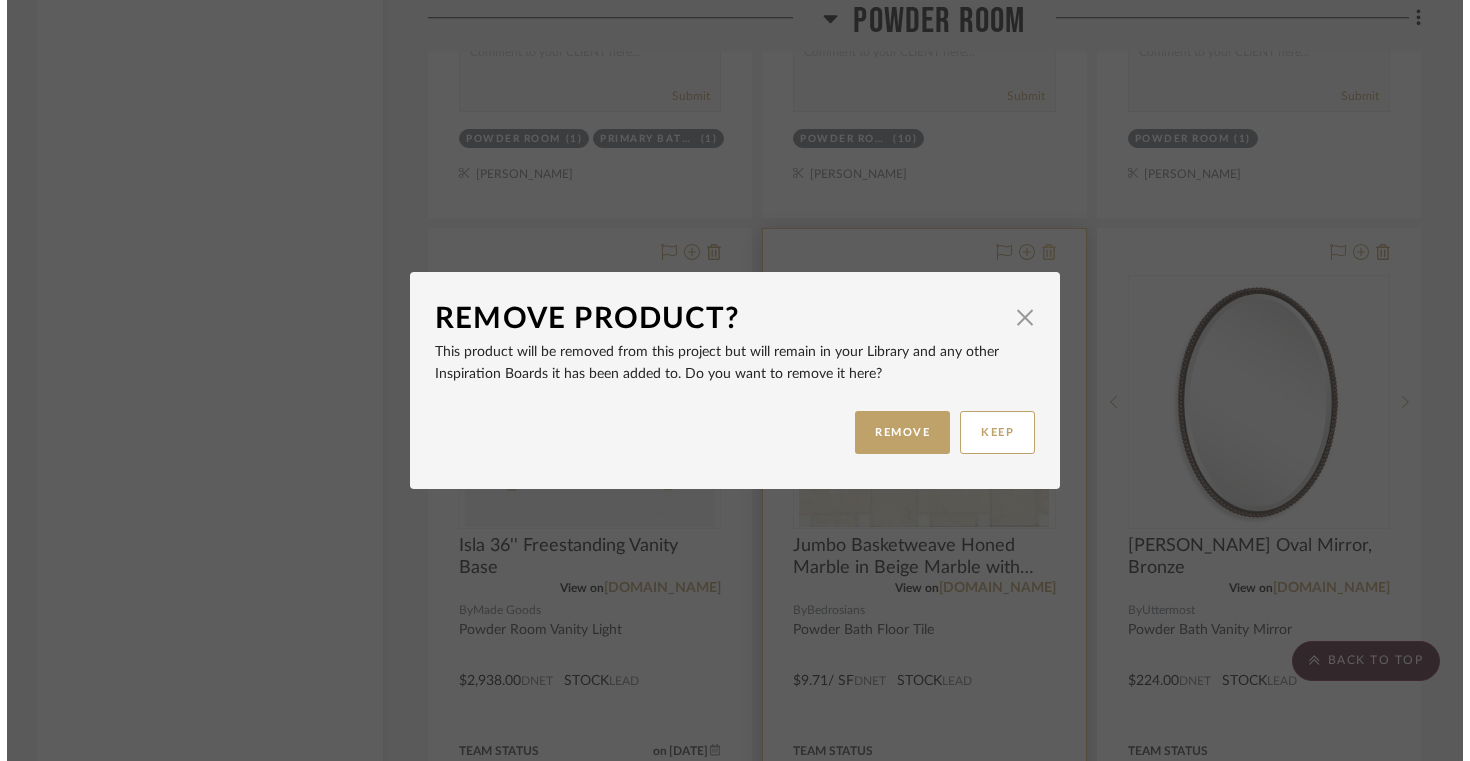 scroll, scrollTop: 0, scrollLeft: 0, axis: both 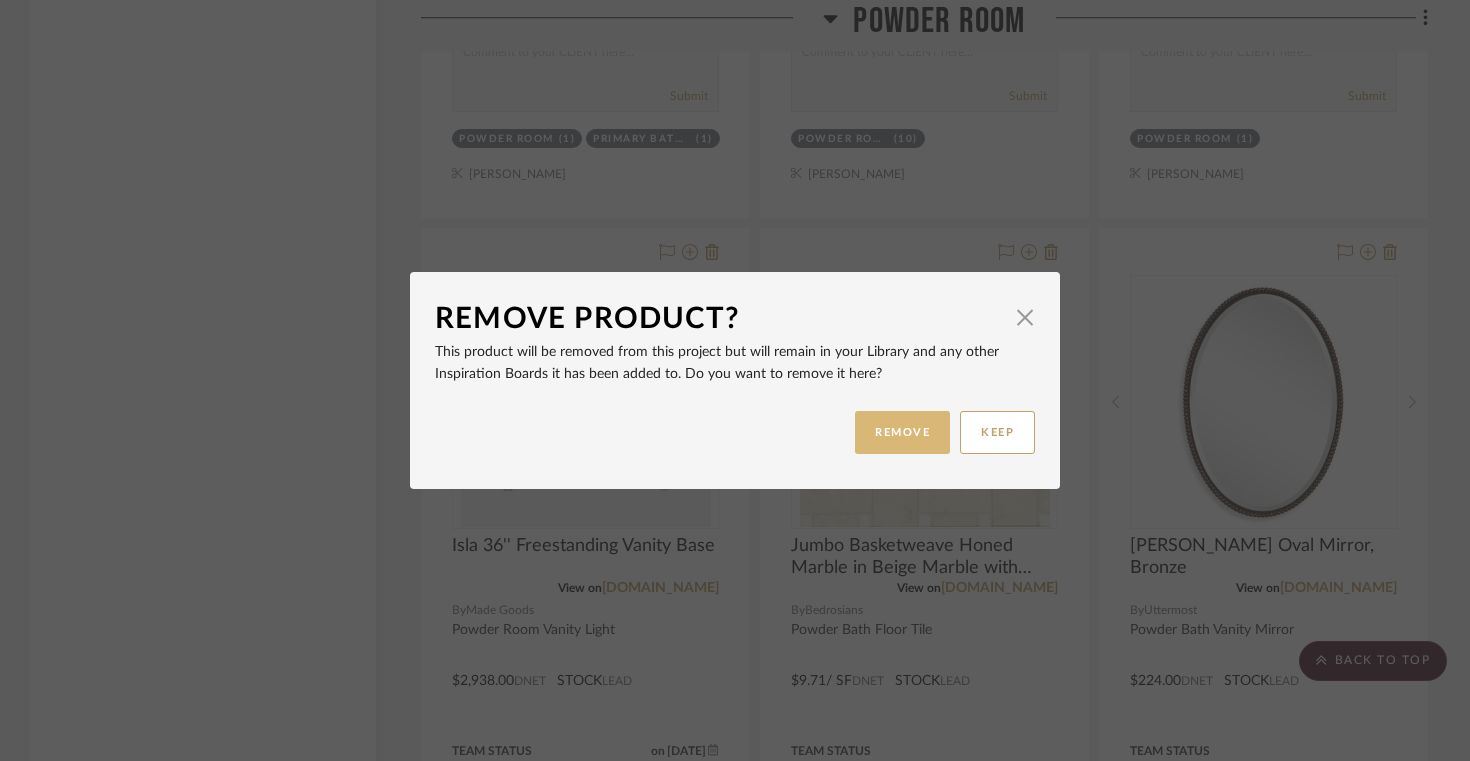 click on "REMOVE" at bounding box center (902, 432) 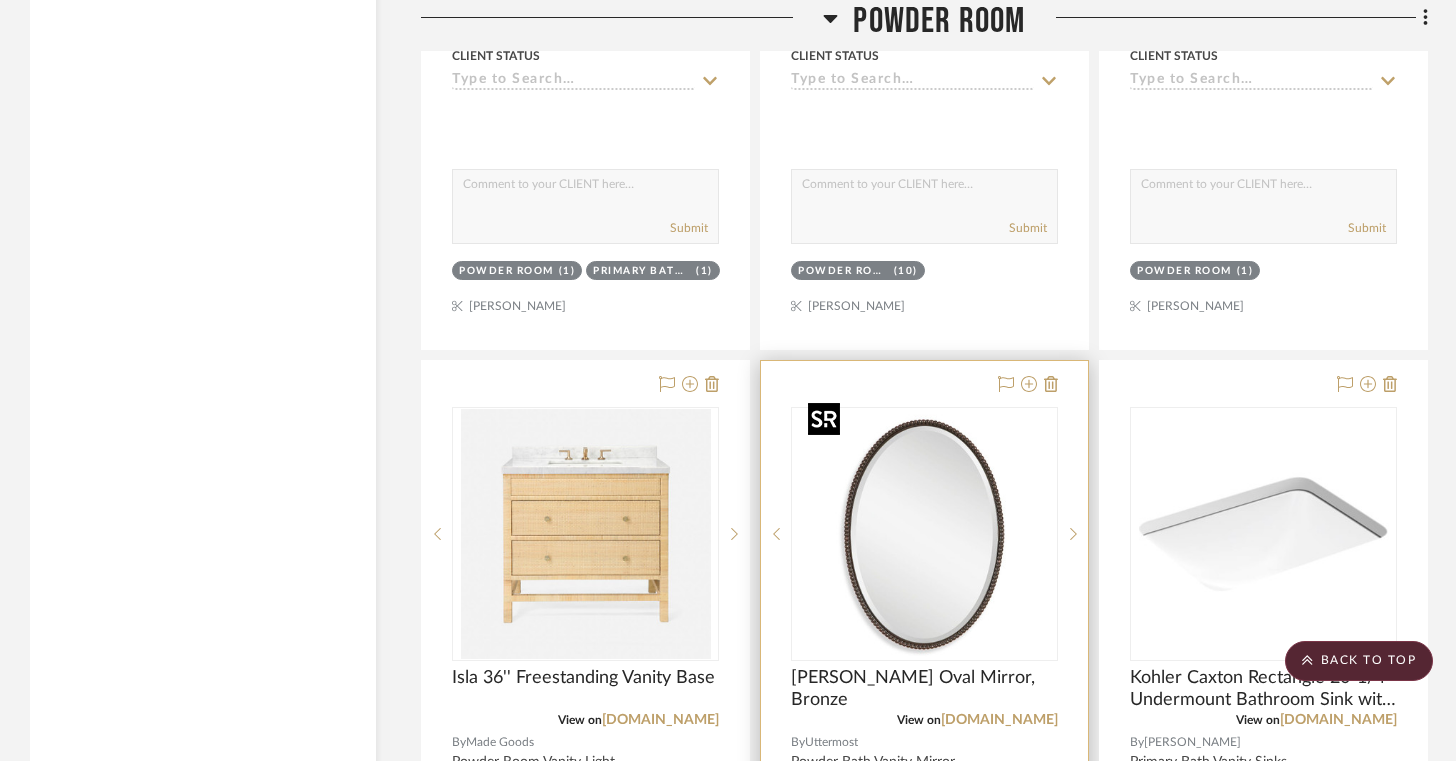 scroll, scrollTop: 14145, scrollLeft: 0, axis: vertical 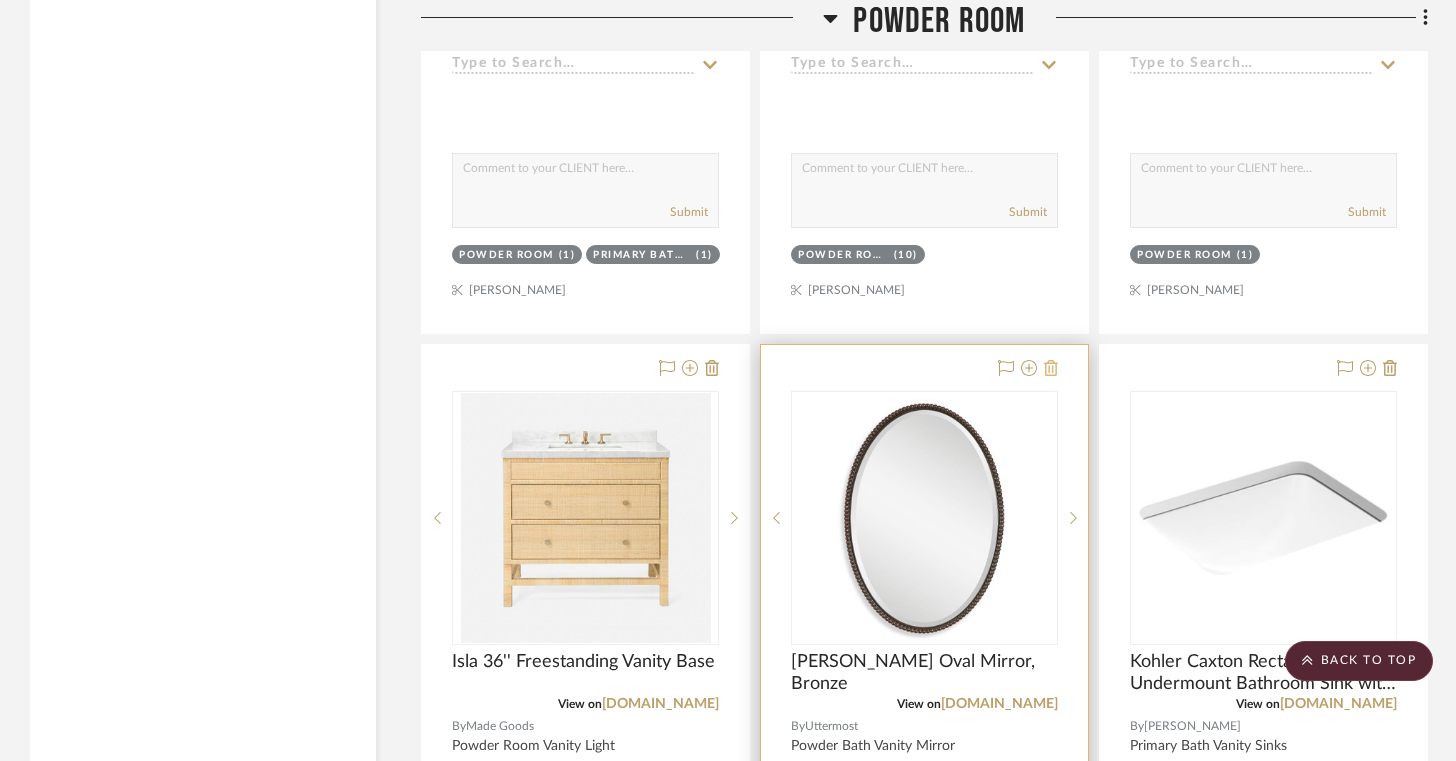 click 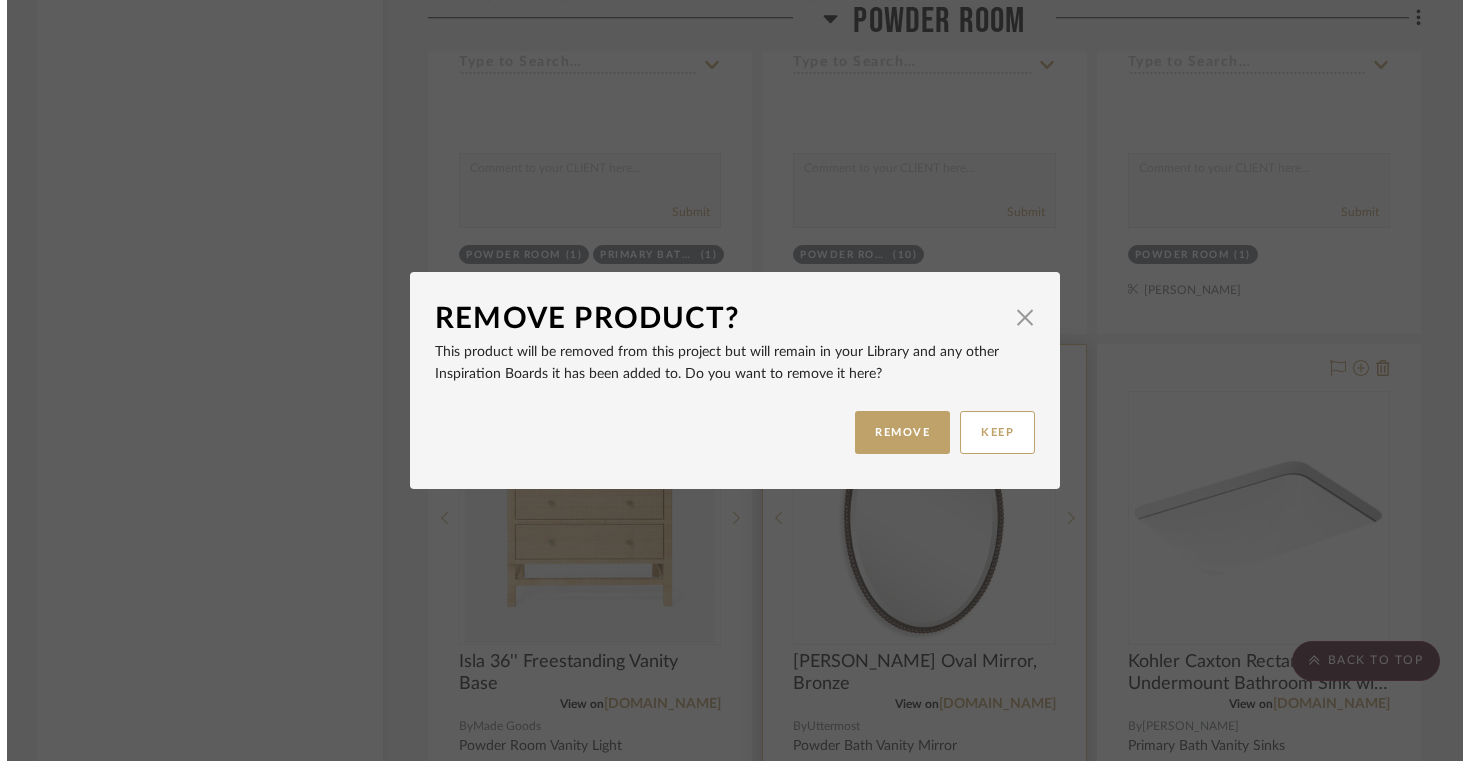 scroll, scrollTop: 0, scrollLeft: 0, axis: both 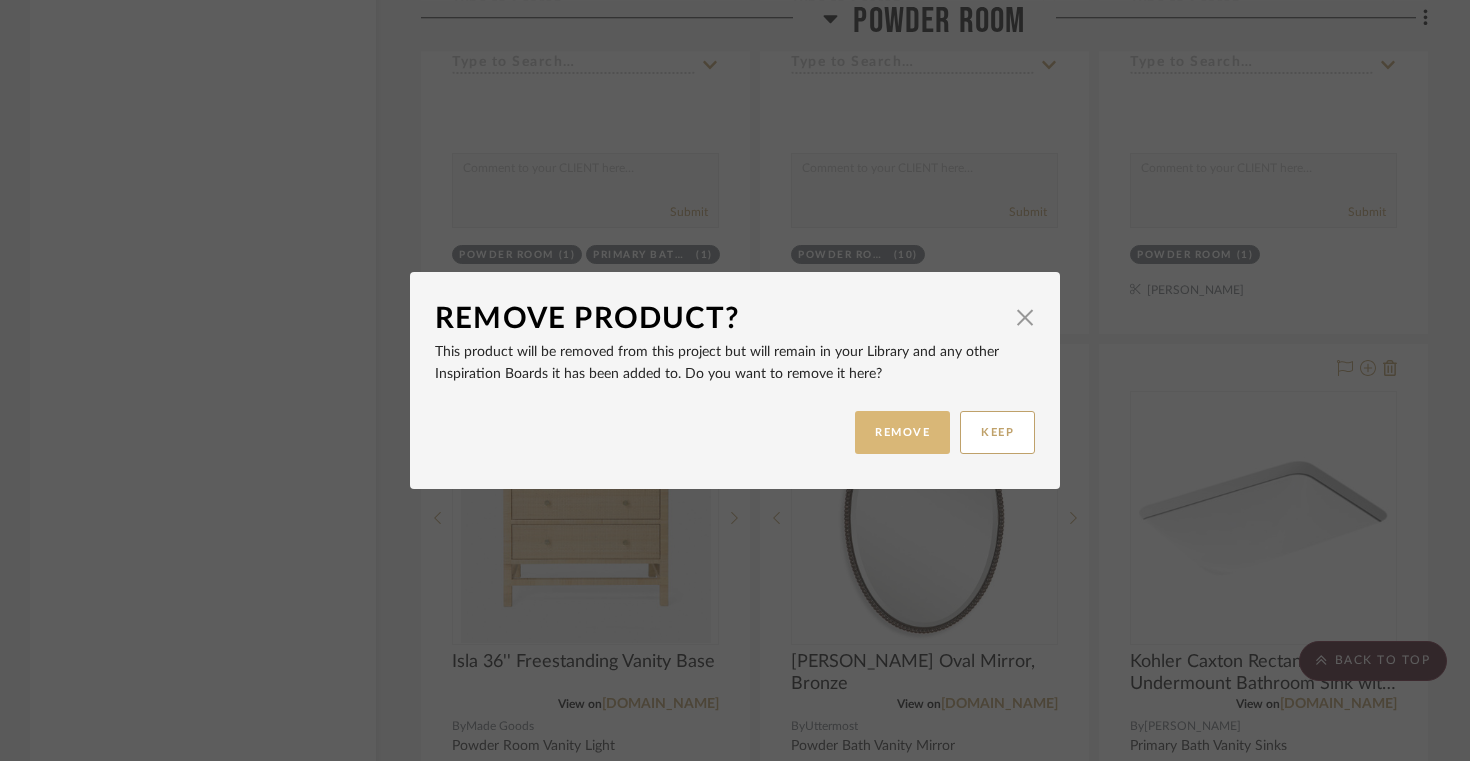 click on "REMOVE" at bounding box center (902, 432) 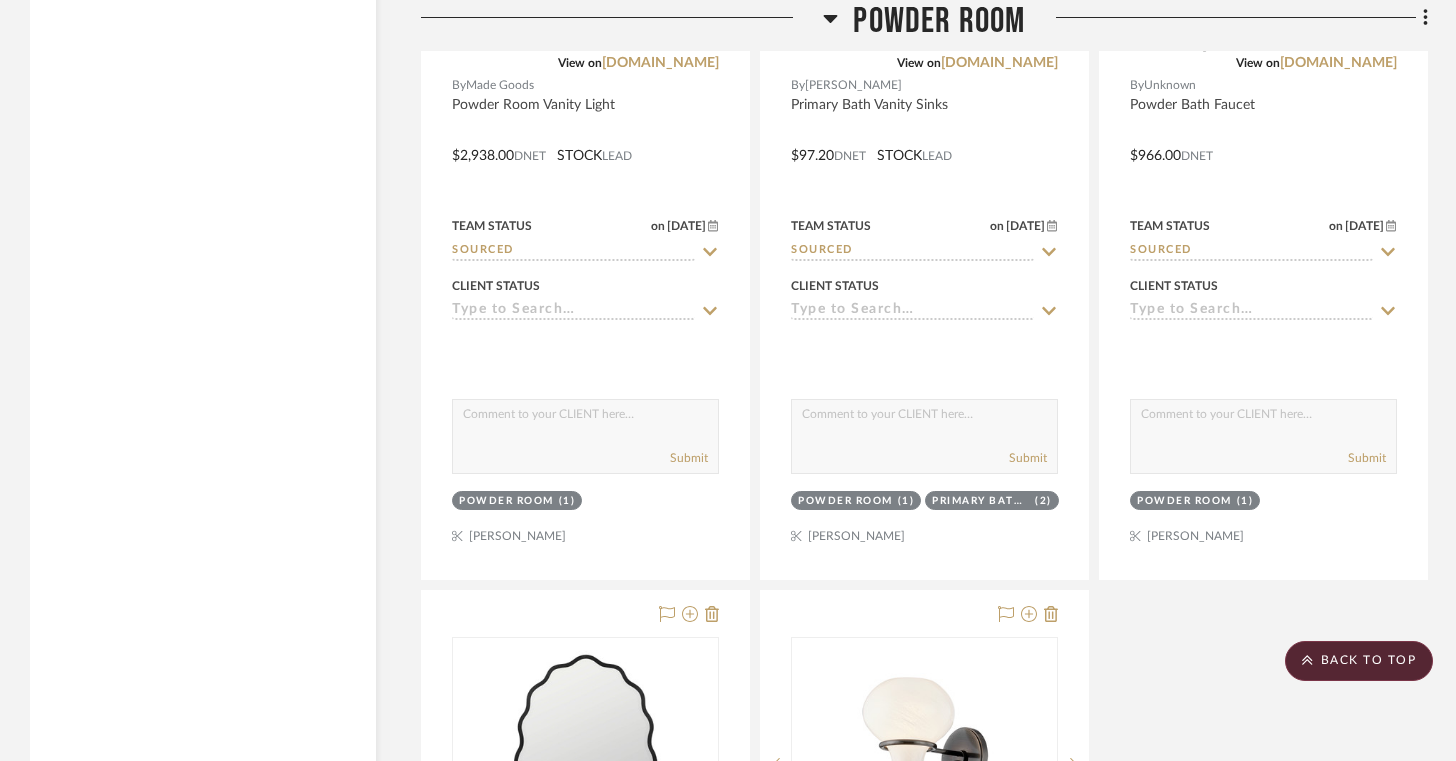 scroll, scrollTop: 14951, scrollLeft: 0, axis: vertical 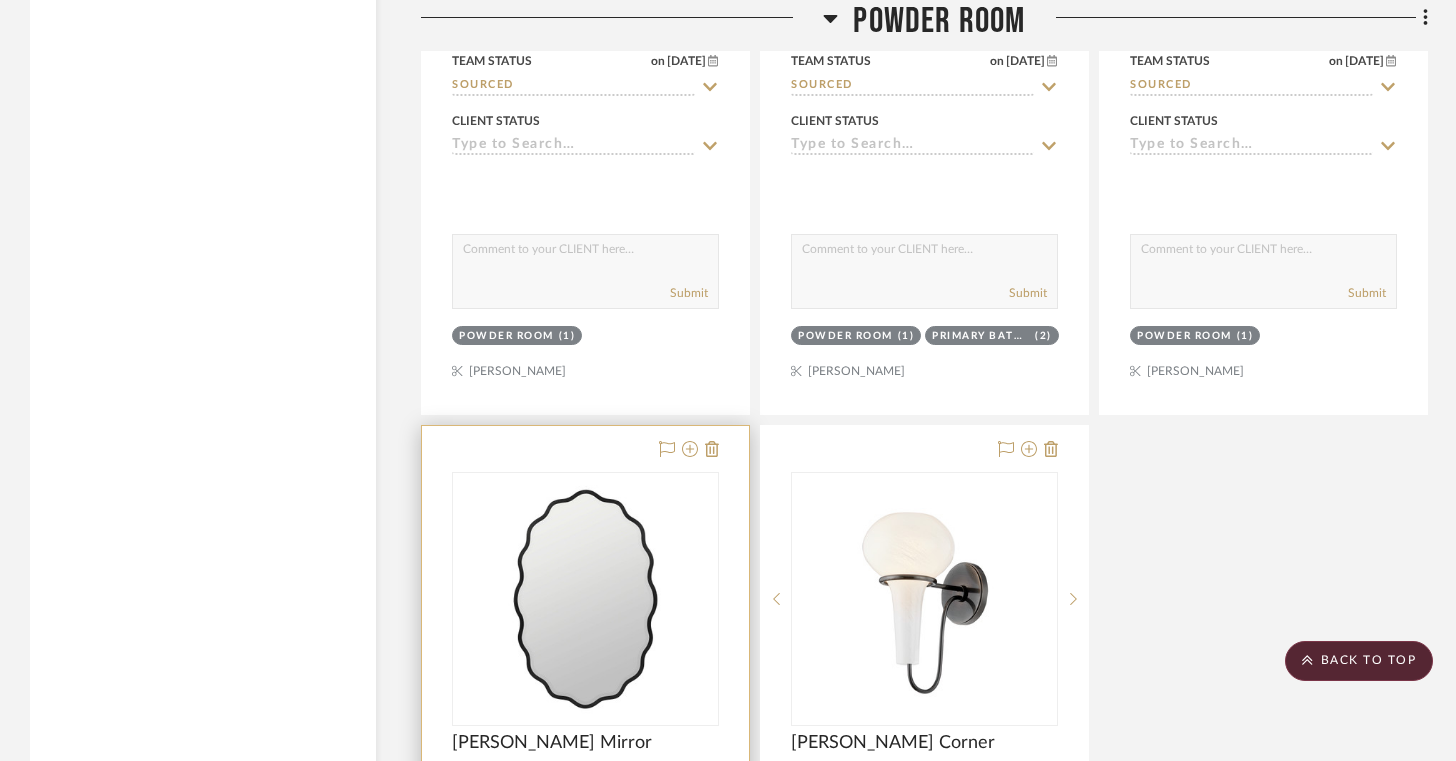 click at bounding box center [585, 863] 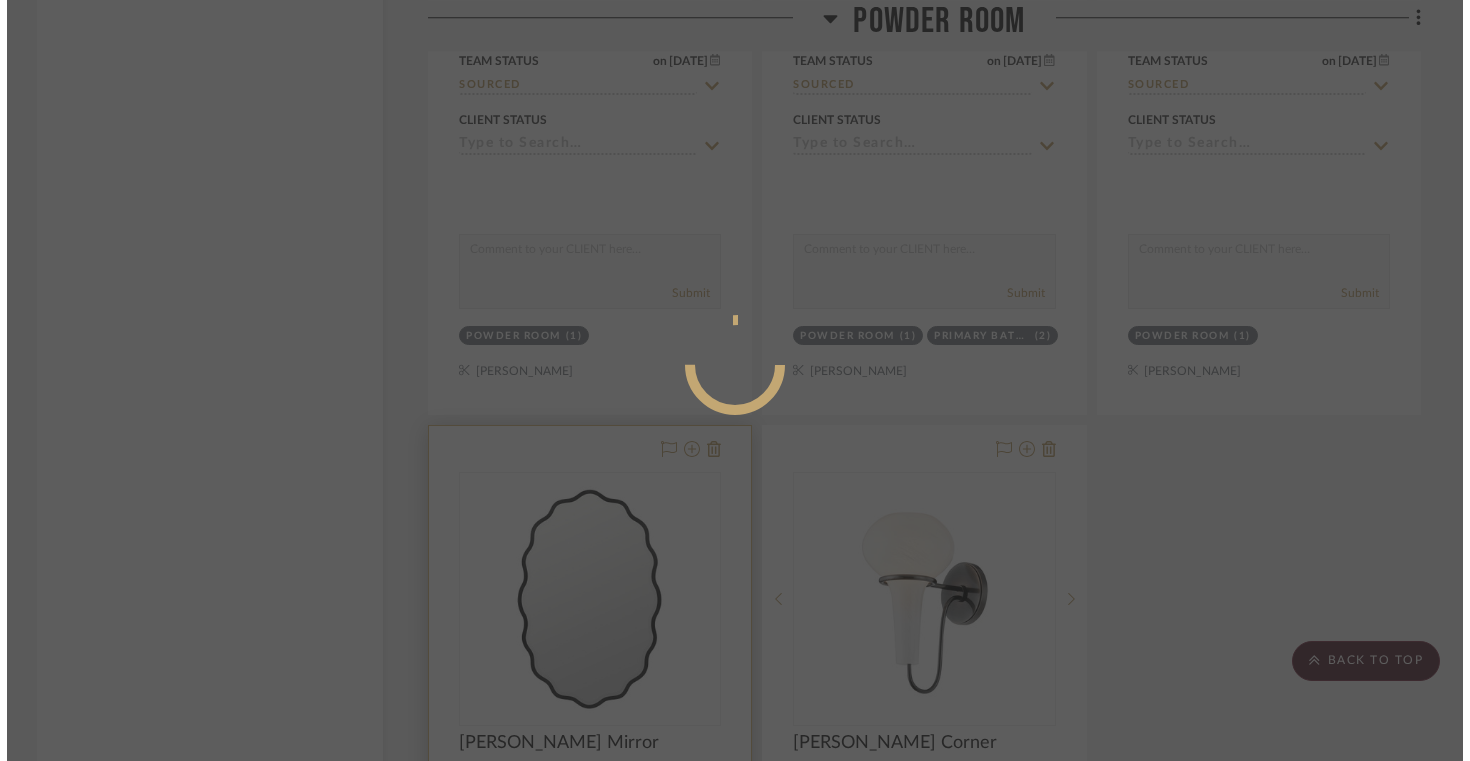 scroll, scrollTop: 0, scrollLeft: 0, axis: both 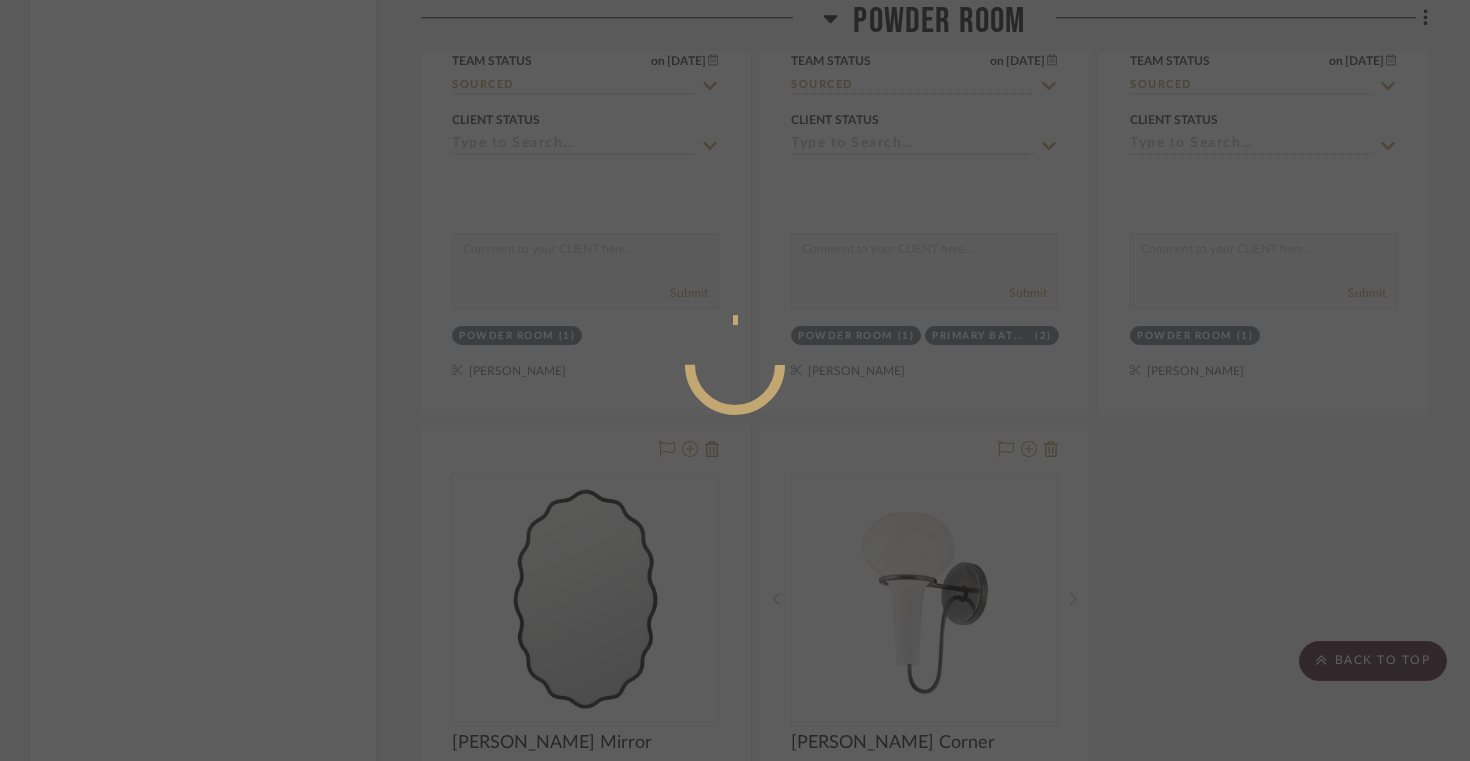 click at bounding box center [735, 380] 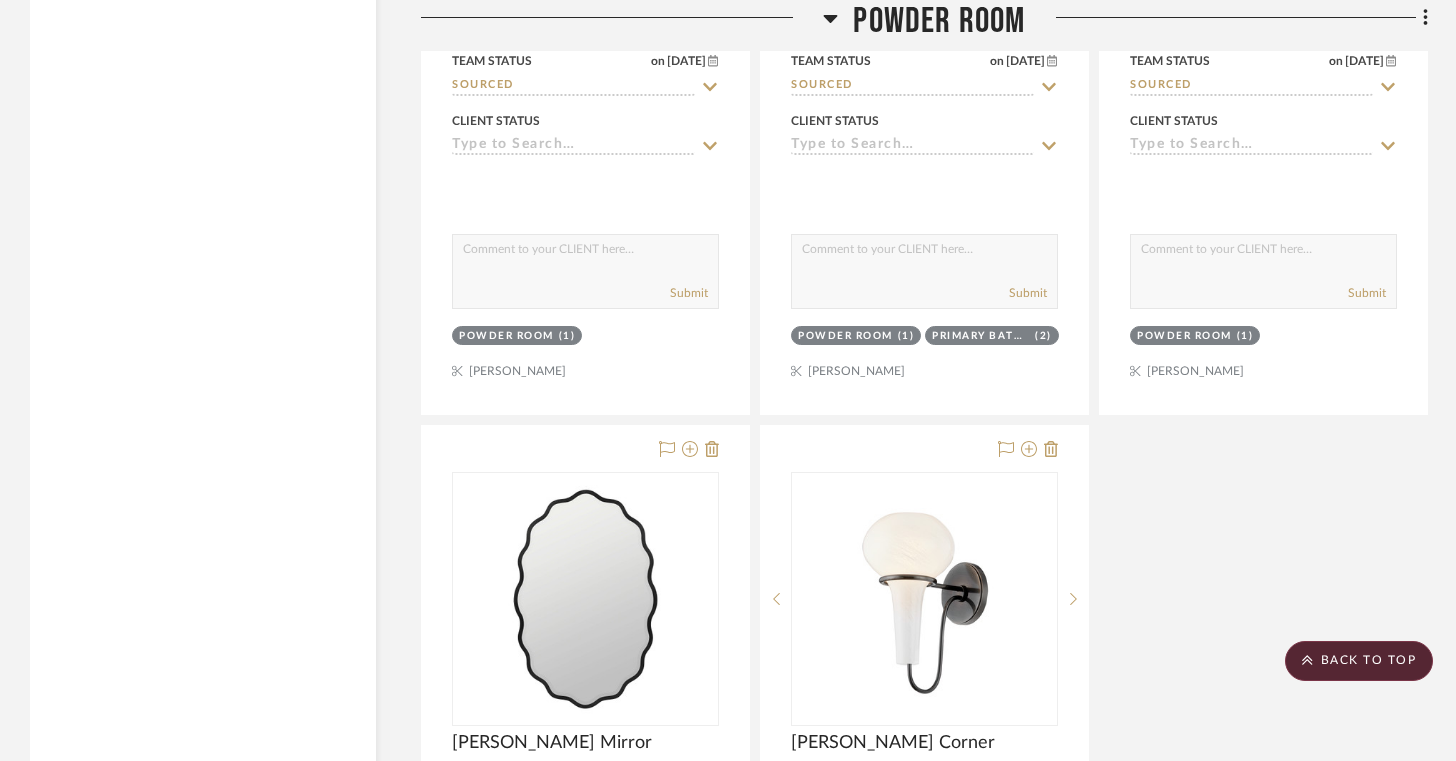 scroll, scrollTop: 15050, scrollLeft: 0, axis: vertical 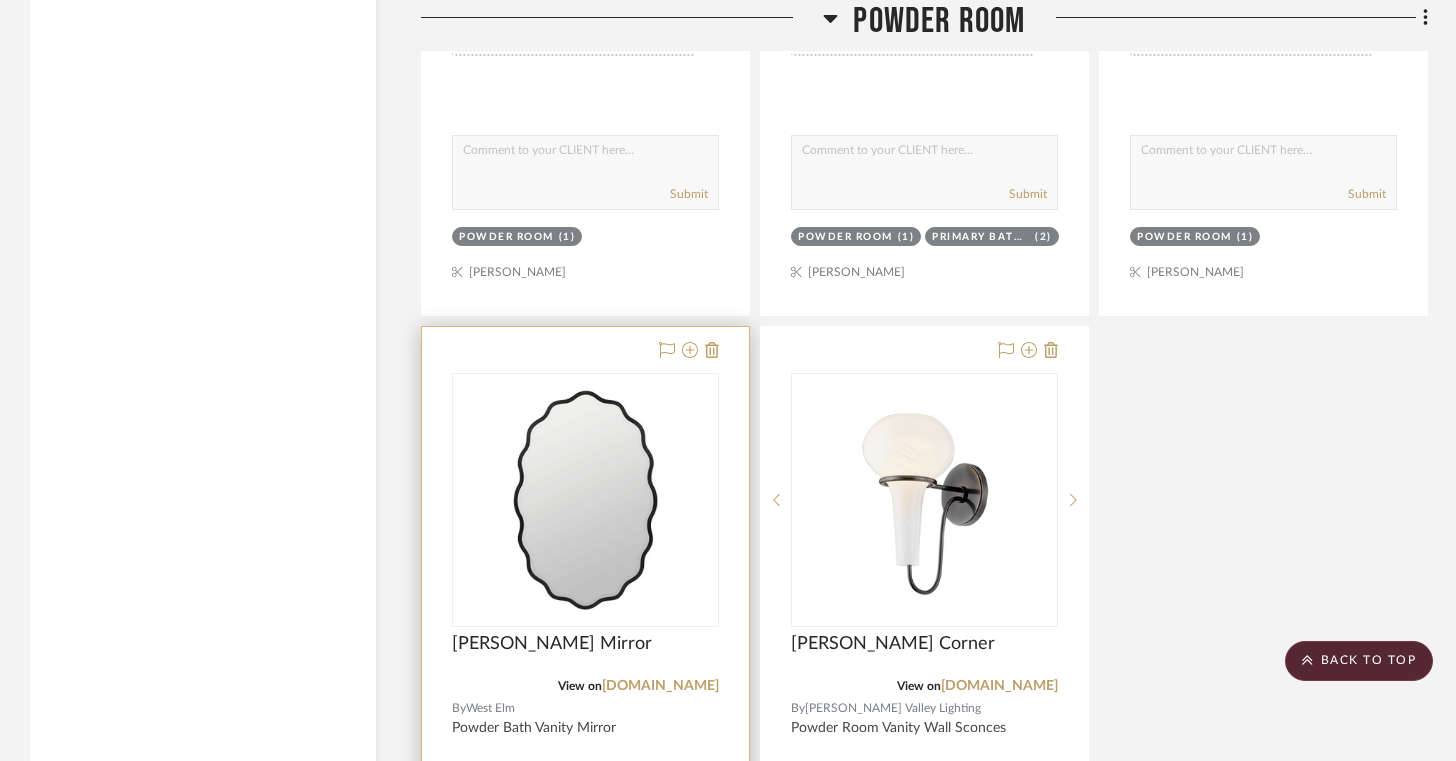 click at bounding box center (585, 764) 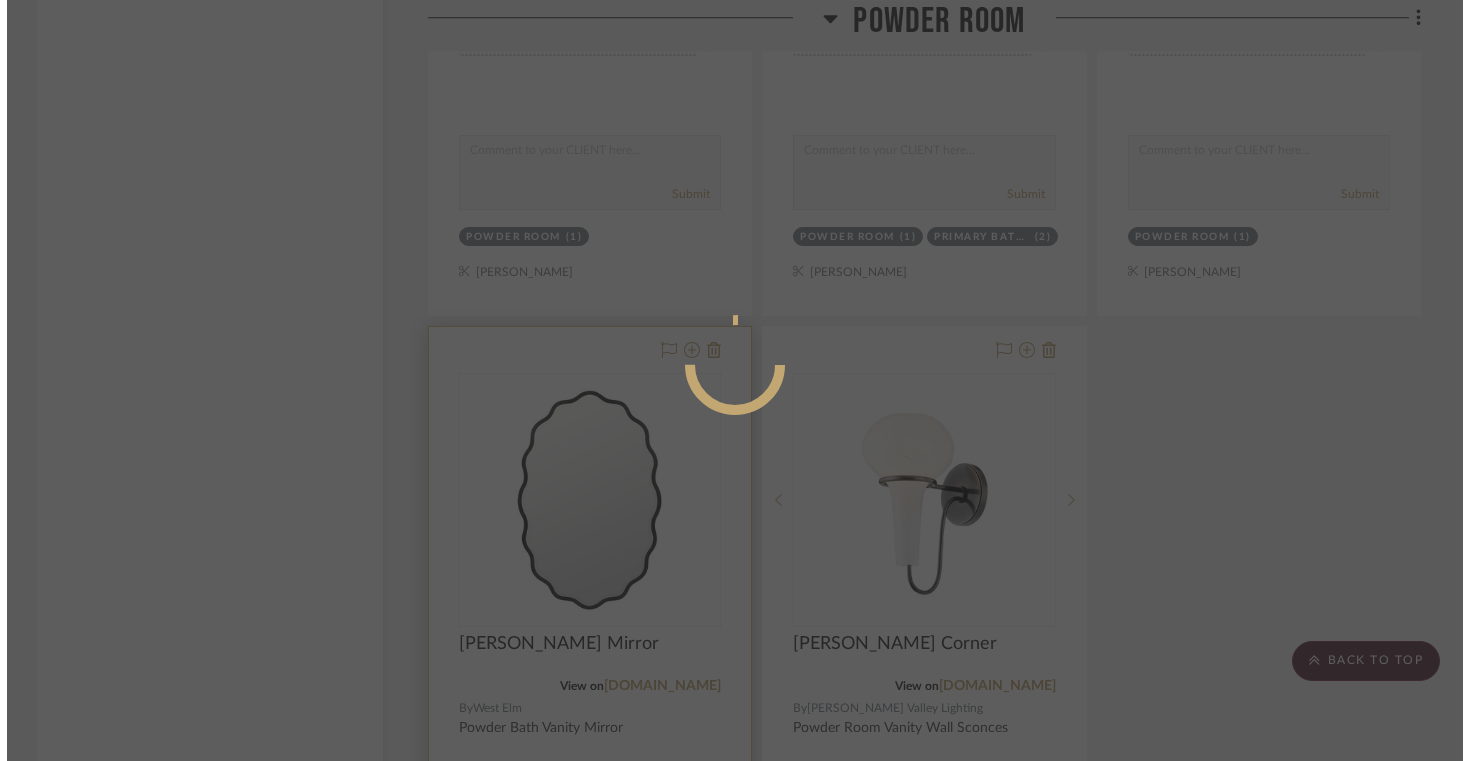 scroll, scrollTop: 0, scrollLeft: 0, axis: both 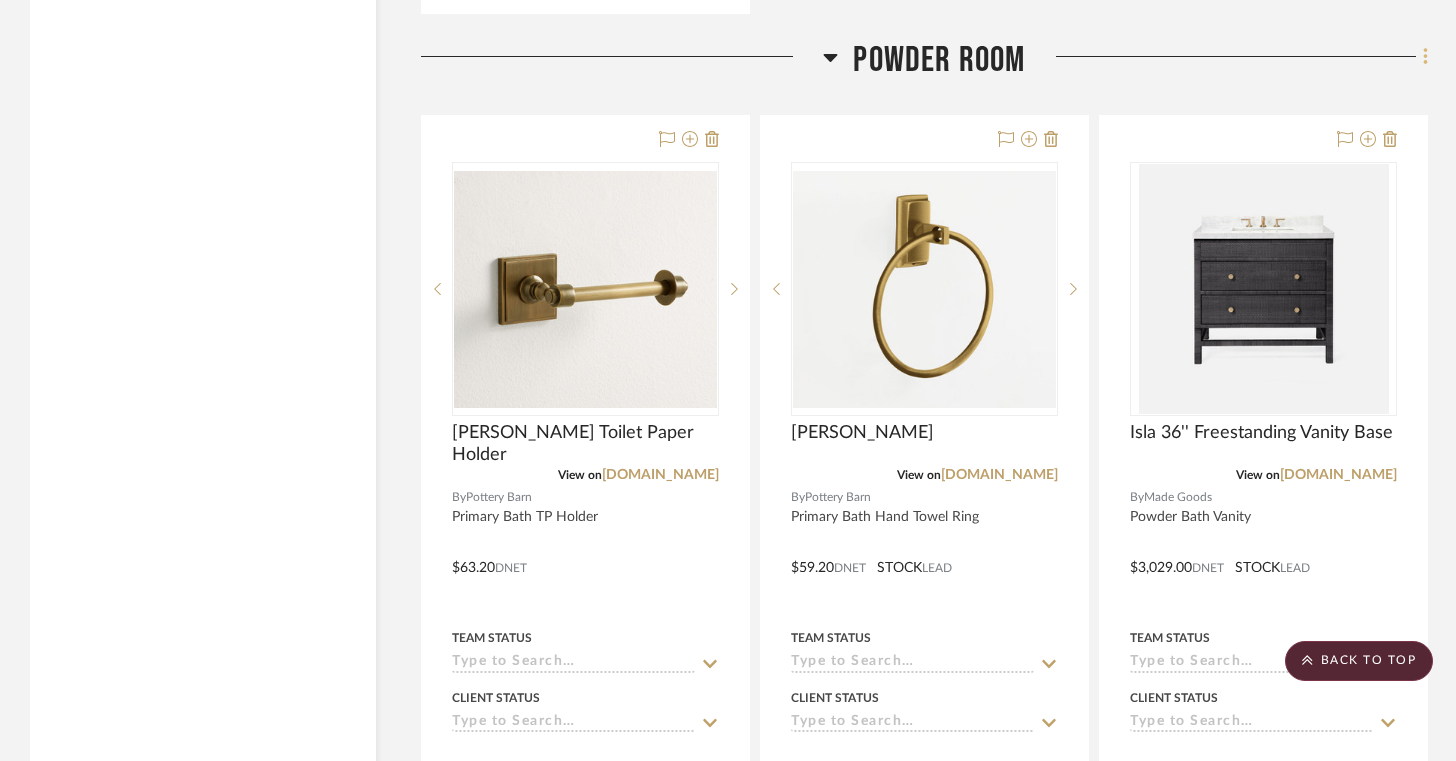 click 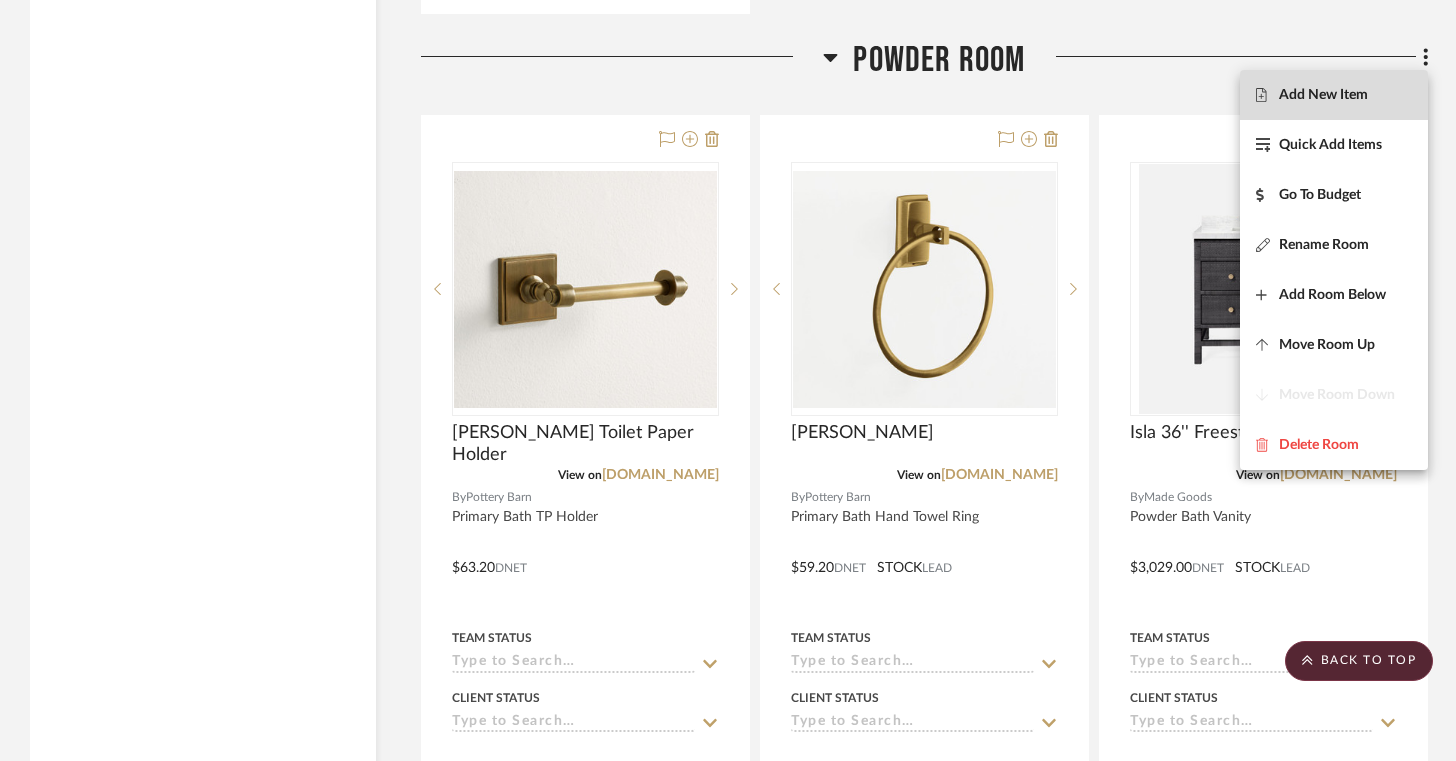 click on "Add New Item" at bounding box center (1334, 95) 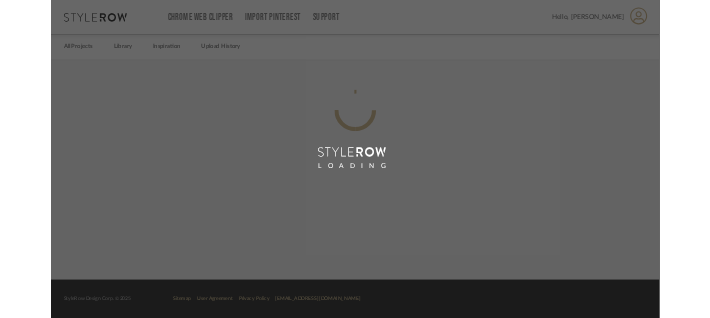 scroll, scrollTop: 0, scrollLeft: 0, axis: both 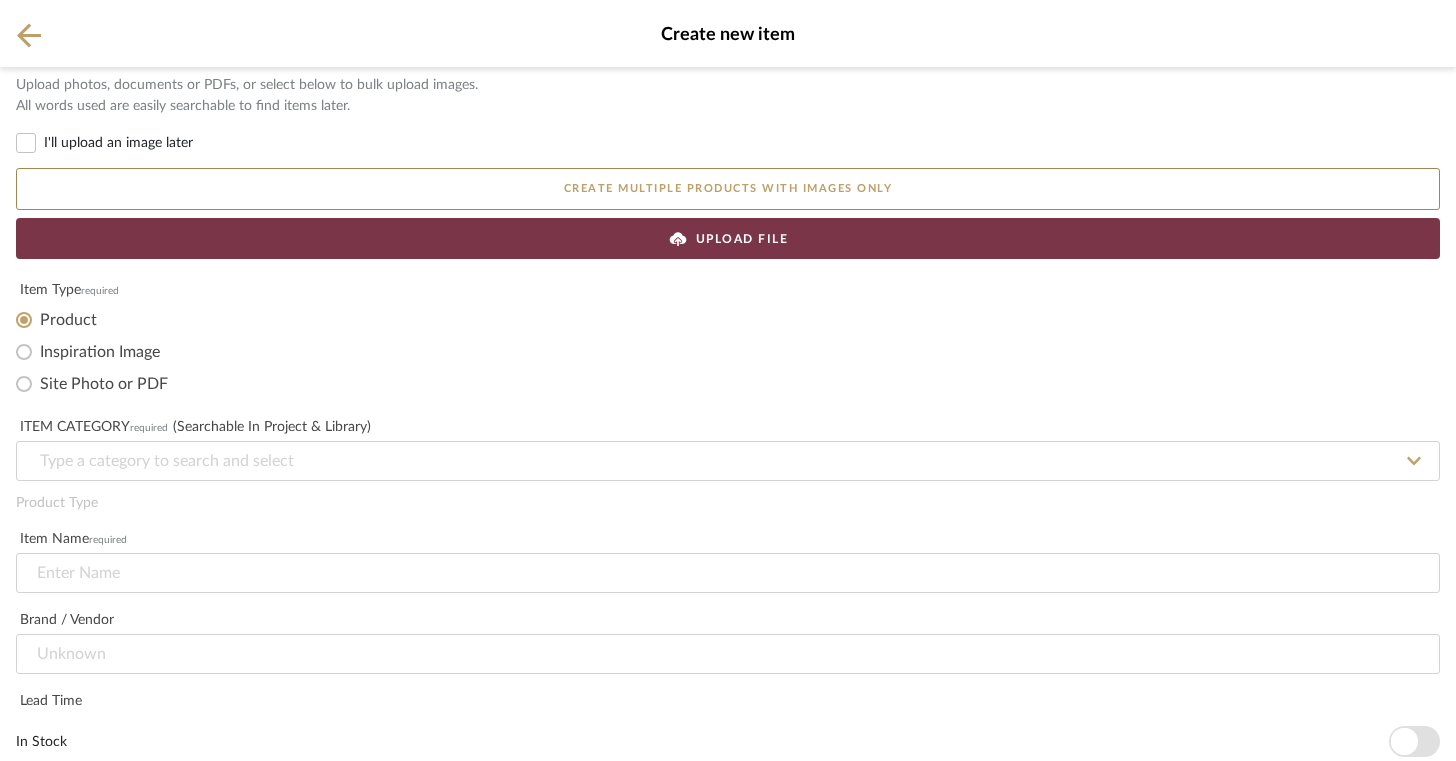 click on "UPLOAD FILE" 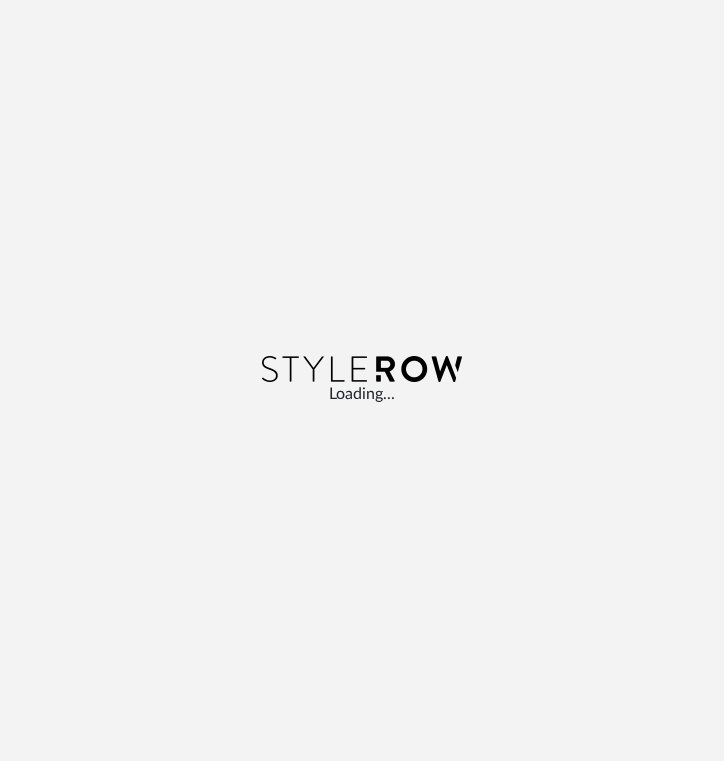 scroll, scrollTop: 0, scrollLeft: 0, axis: both 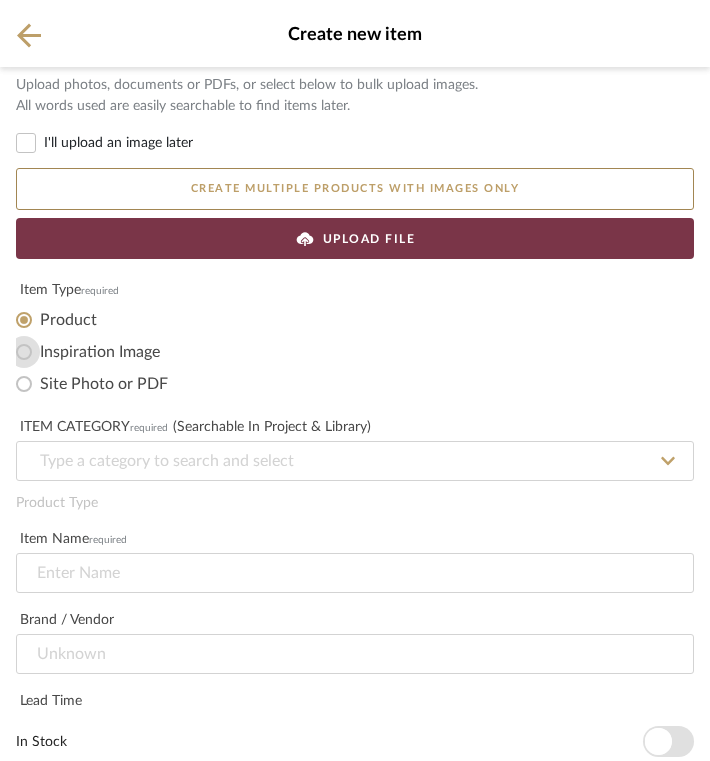 click on "Inspiration Image" at bounding box center (24, 352) 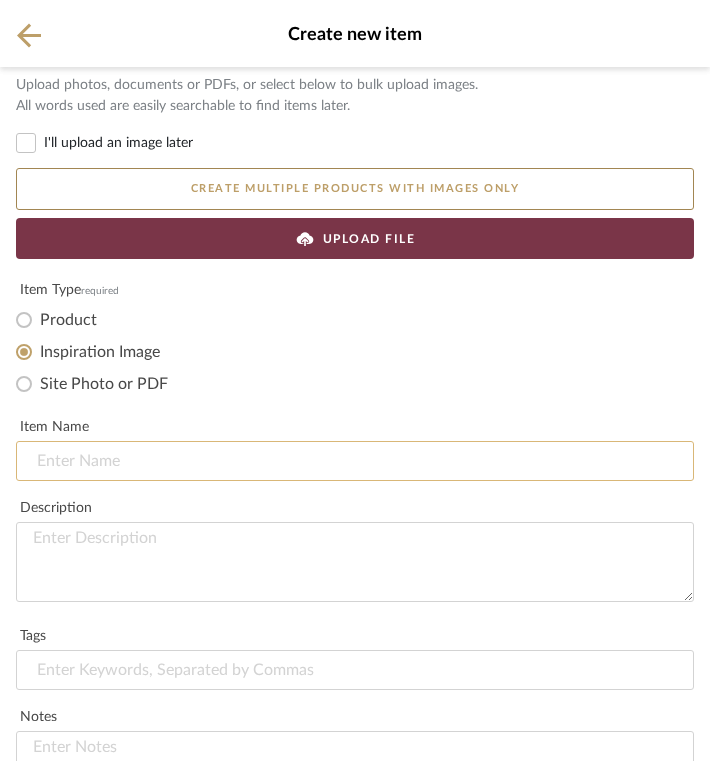 click 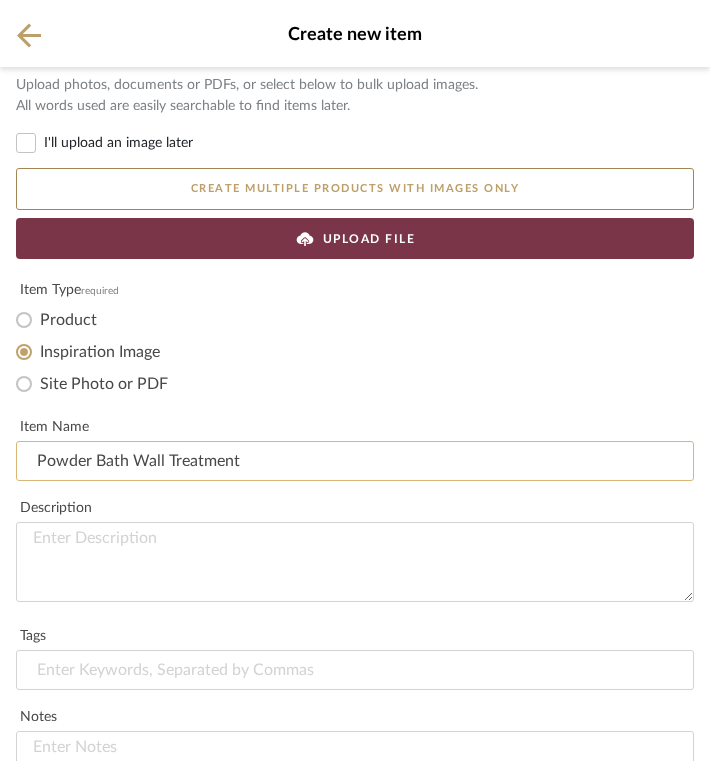 type on "Powder Bath Wall Treatment" 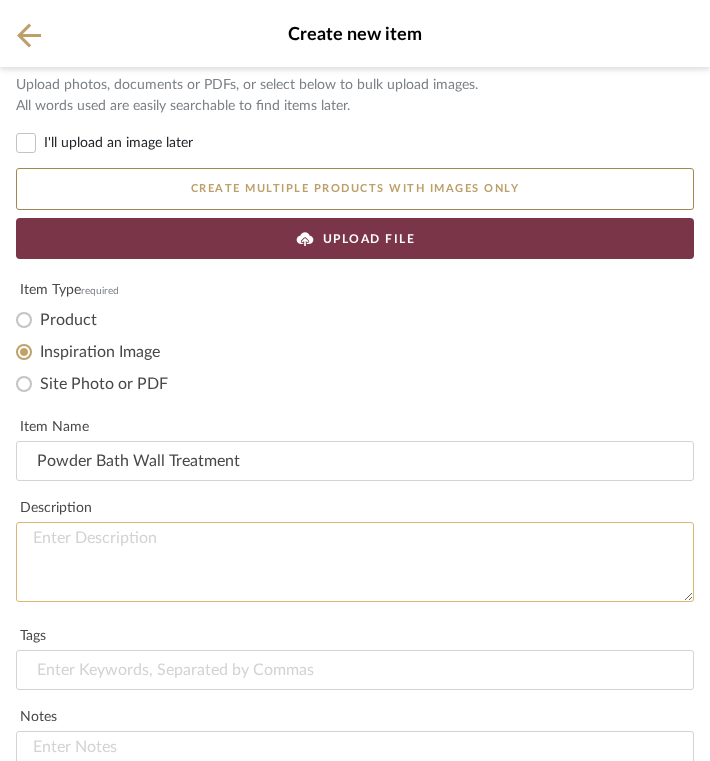 click 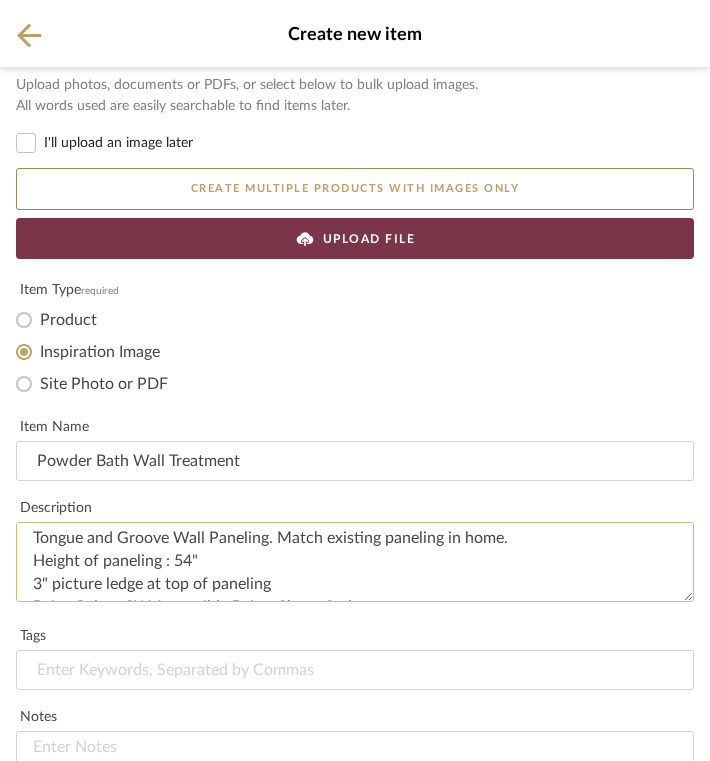 scroll, scrollTop: 22, scrollLeft: 0, axis: vertical 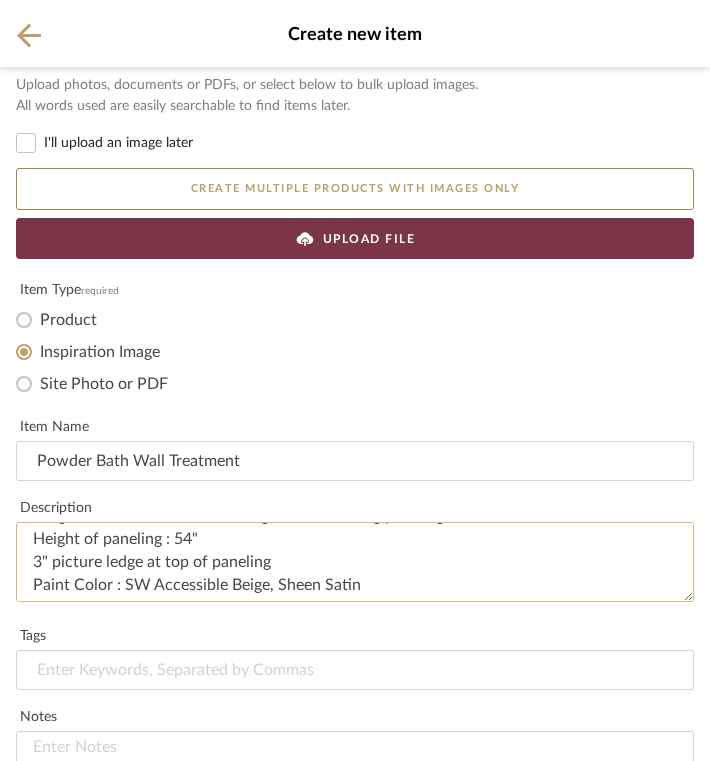 type on "Tongue and Groove Wall Paneling. Match existing paneling in home.
Height of paneling : 54"
3" picture ledge at top of paneling
Paint Color : SW Accessible Beige, Sheen Satin" 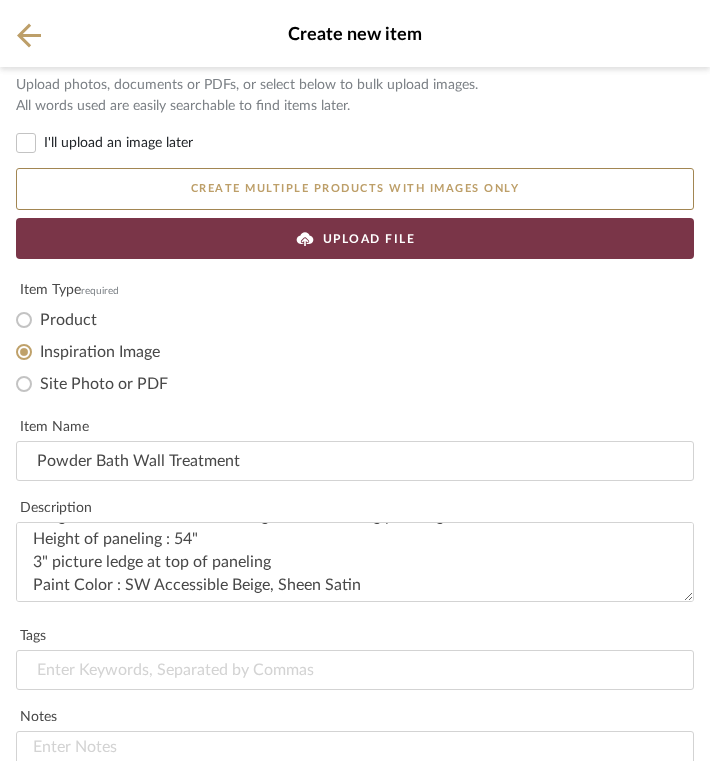 click on "UPLOAD FILE" 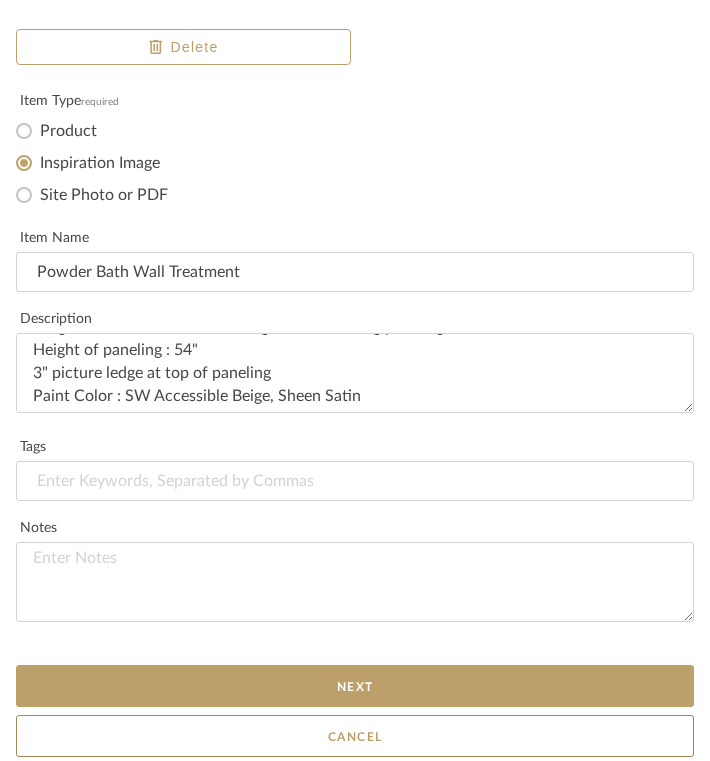 scroll, scrollTop: 350, scrollLeft: 0, axis: vertical 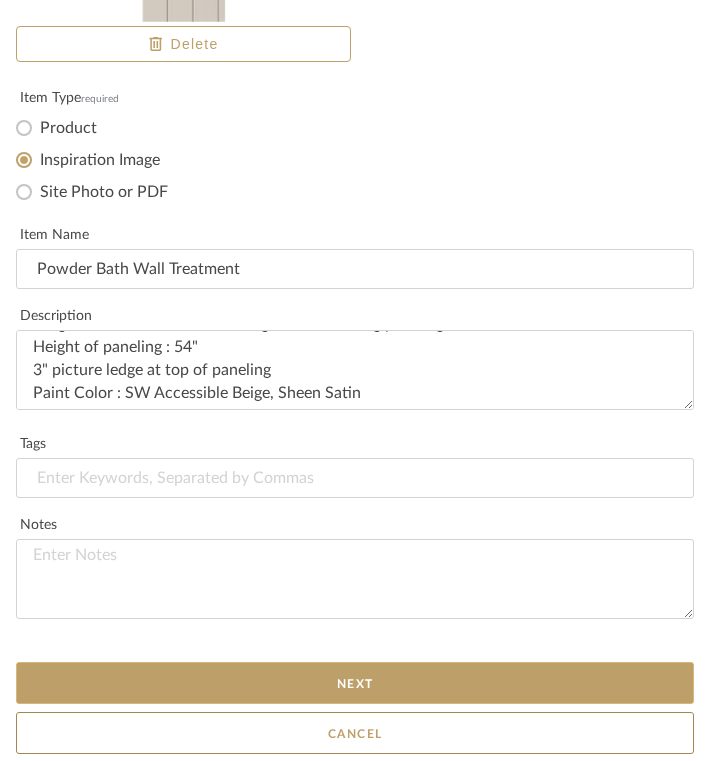 click on "Next" 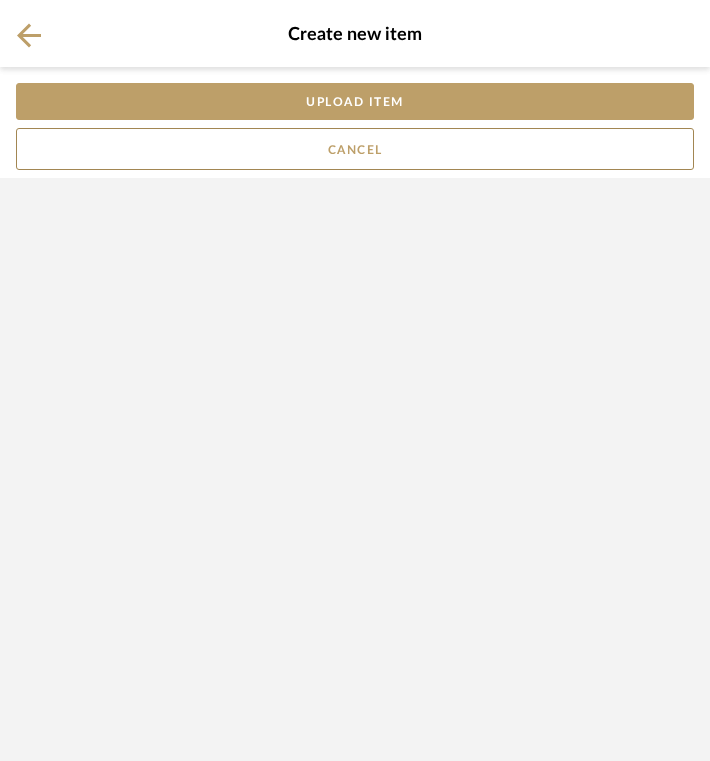 scroll, scrollTop: 0, scrollLeft: 0, axis: both 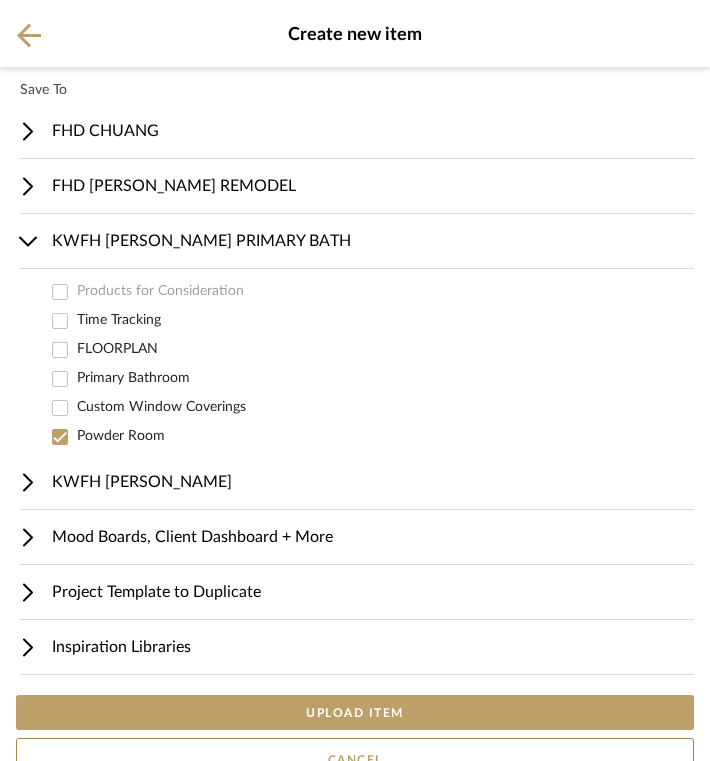 click on "UPLOAD ITEM" 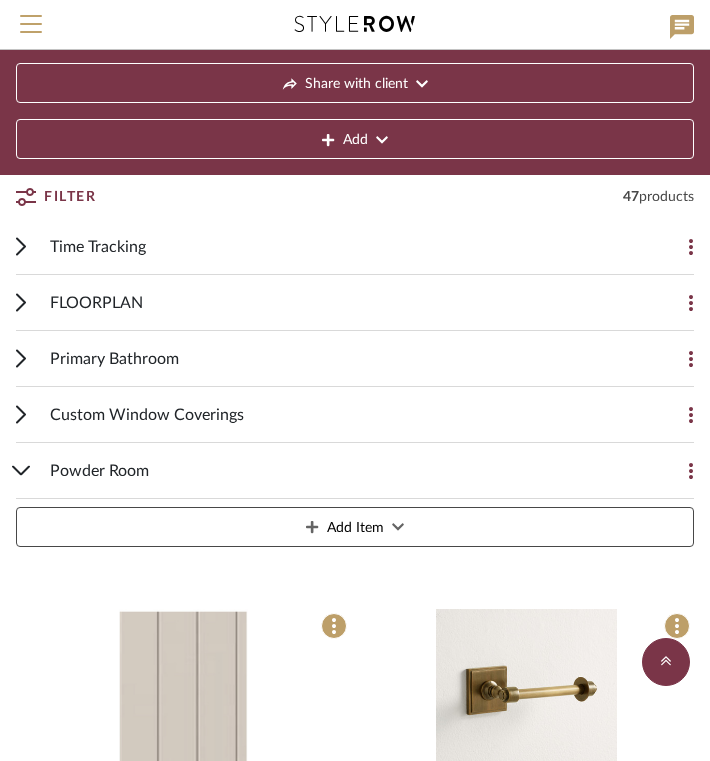 scroll, scrollTop: 0, scrollLeft: 0, axis: both 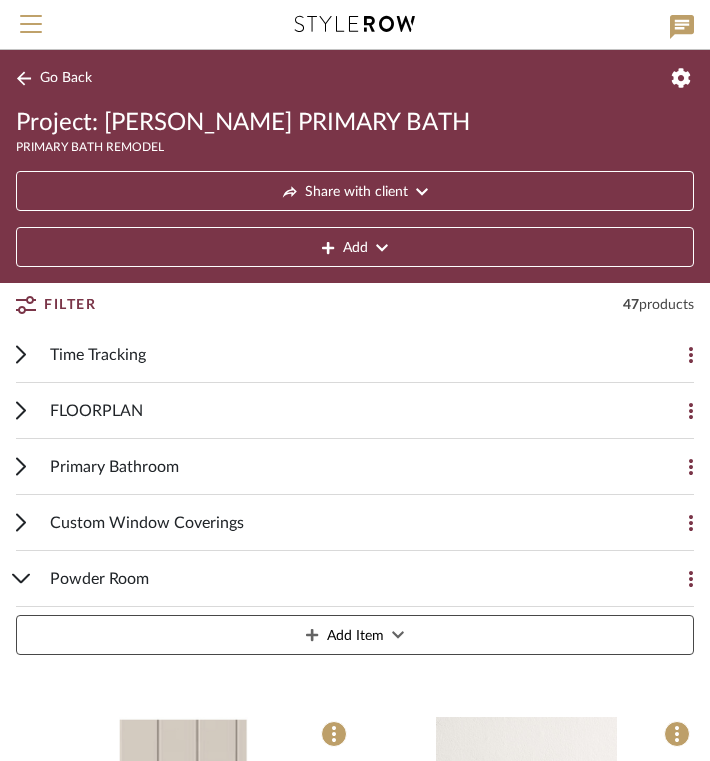 click on "Add" 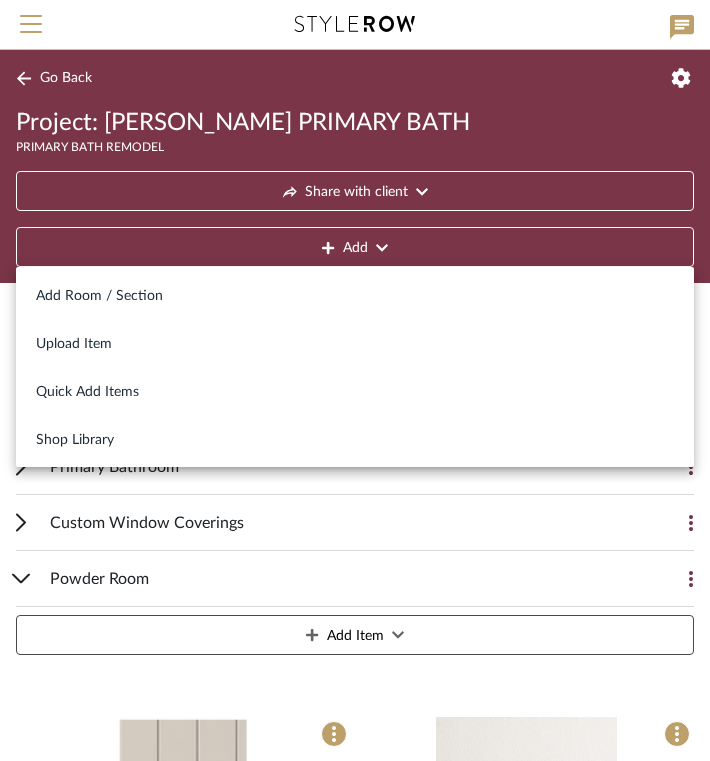 click at bounding box center [355, 380] 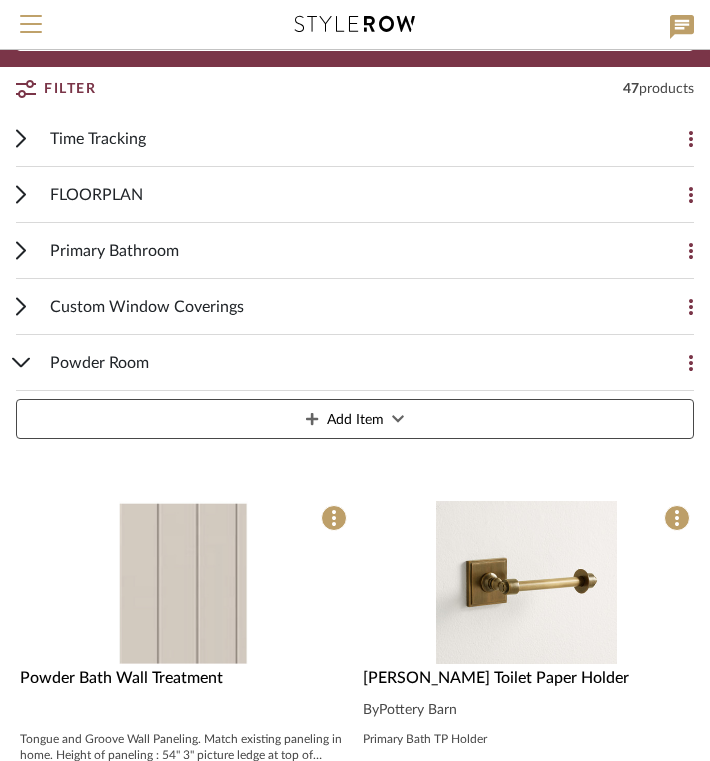 scroll, scrollTop: 209, scrollLeft: 0, axis: vertical 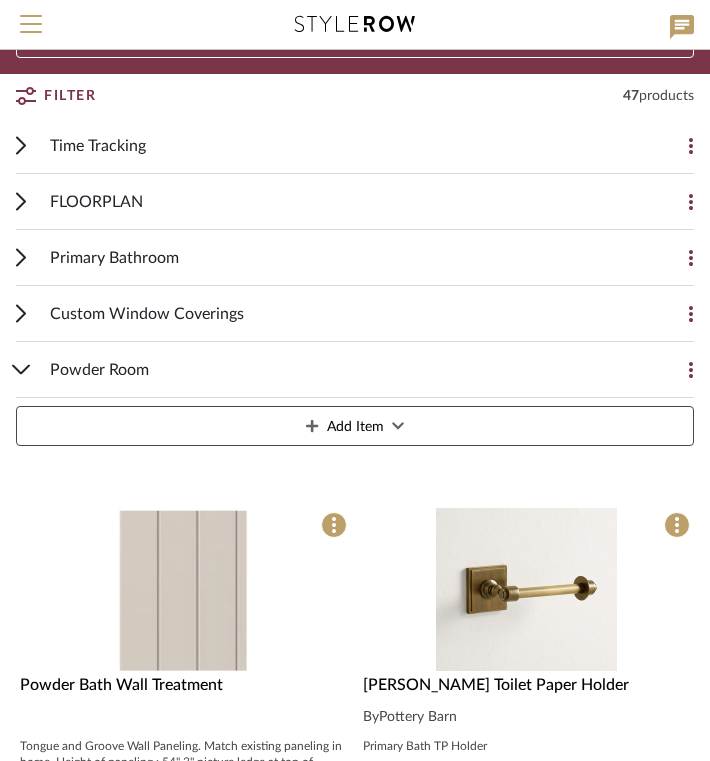 click 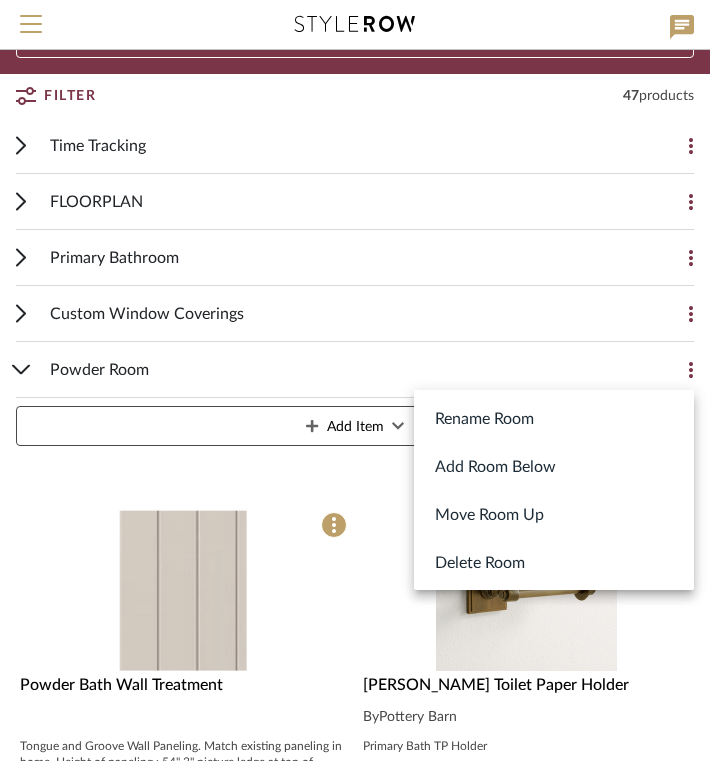 click at bounding box center [355, 380] 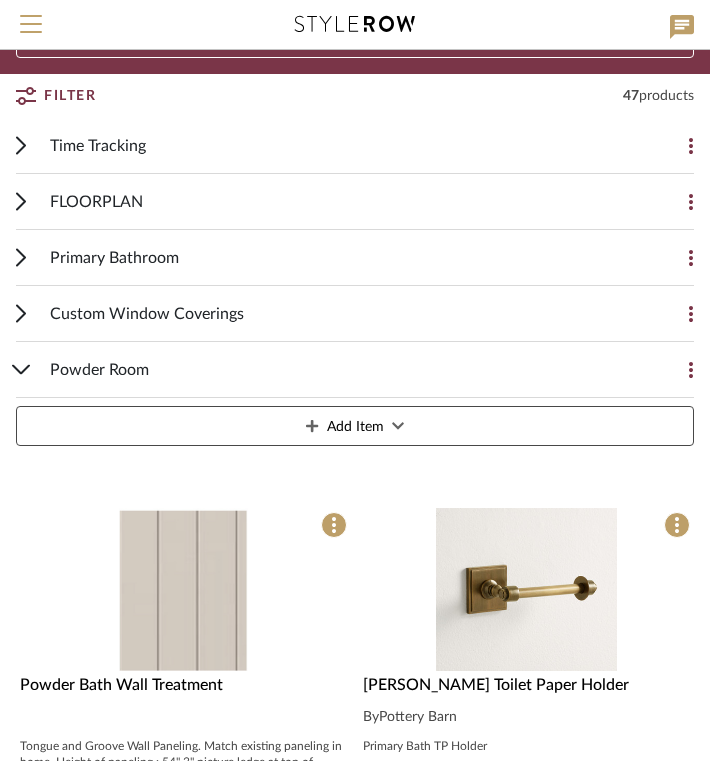 click on "Add Item" at bounding box center (355, 426) 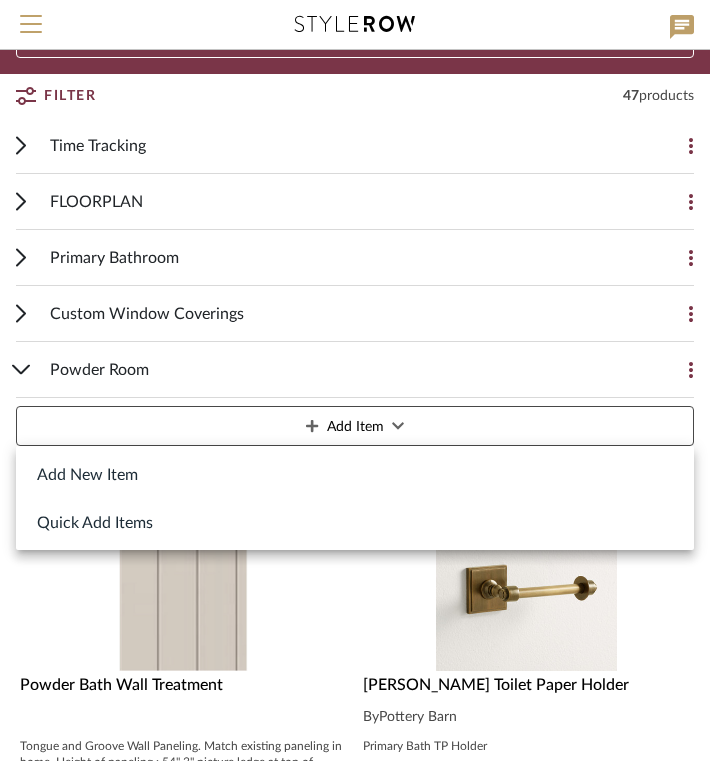 click on "Add New Item" at bounding box center [355, 474] 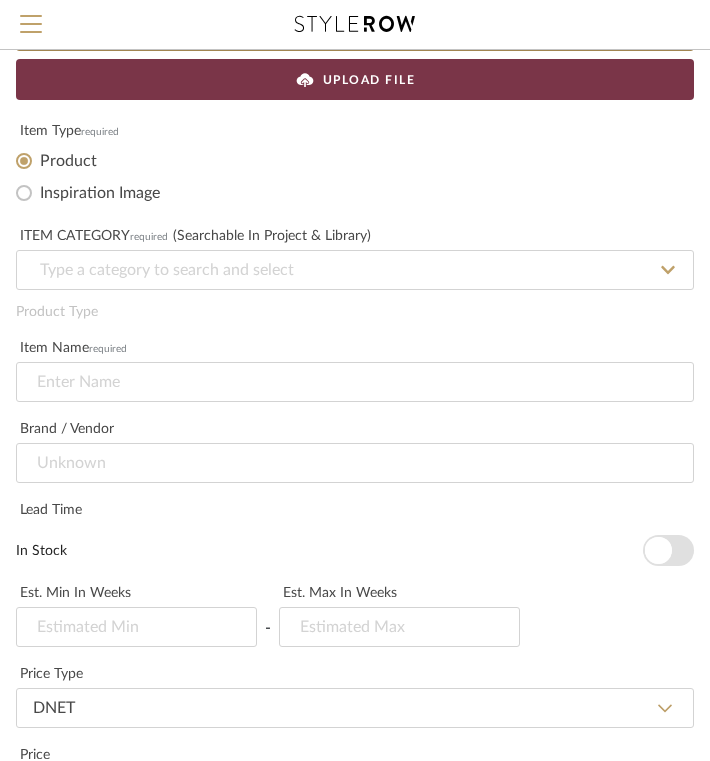 scroll, scrollTop: 159, scrollLeft: 0, axis: vertical 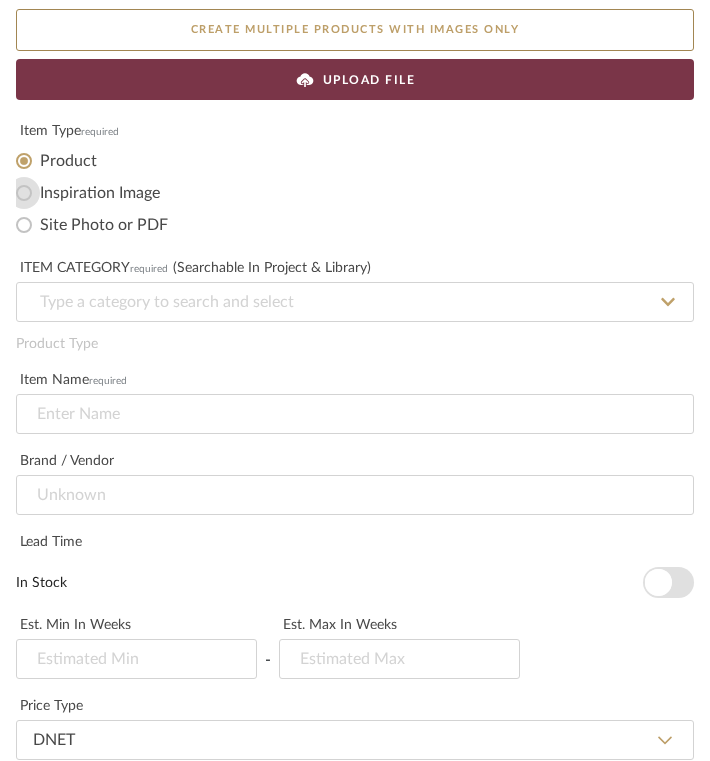 click on "Inspiration Image" at bounding box center [24, 193] 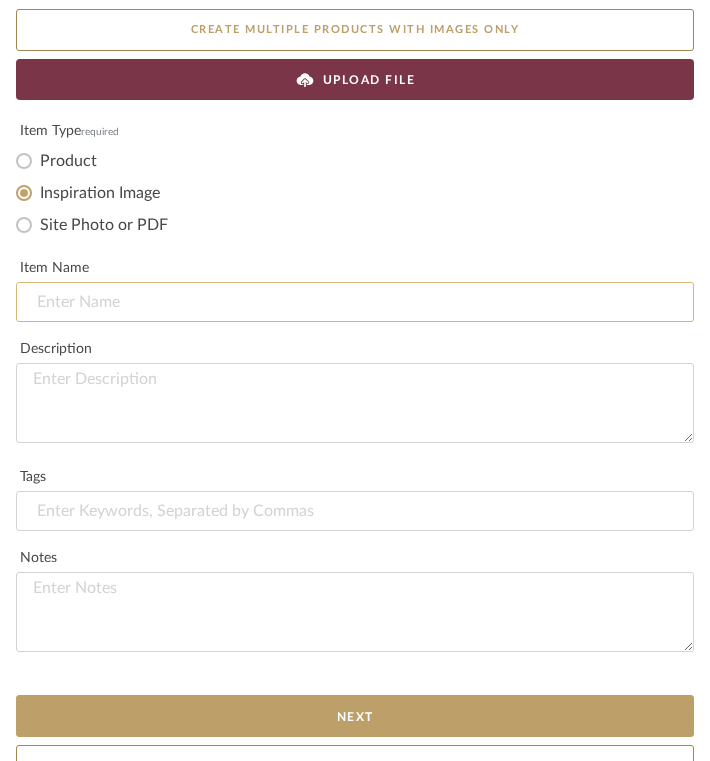 click 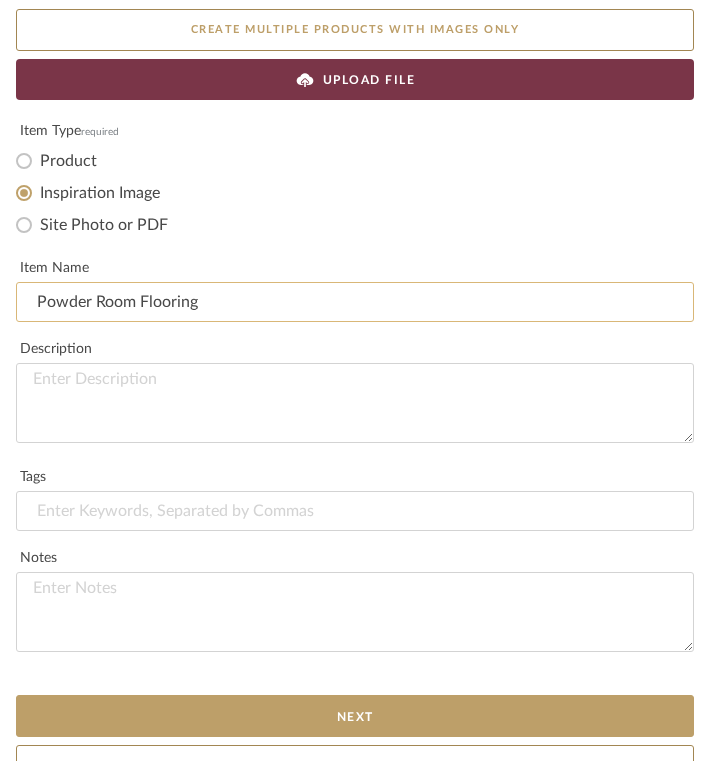 type on "Powder Room Flooring" 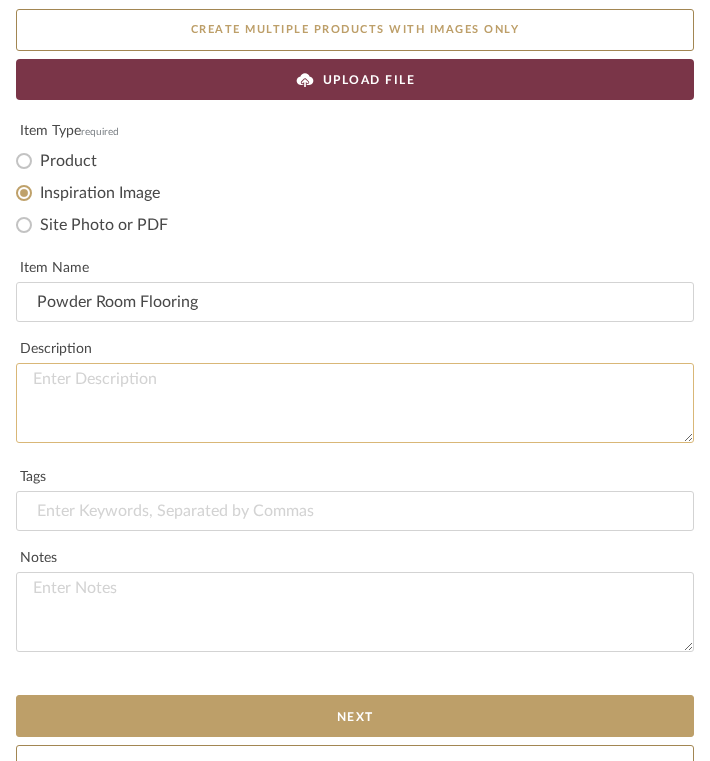 click 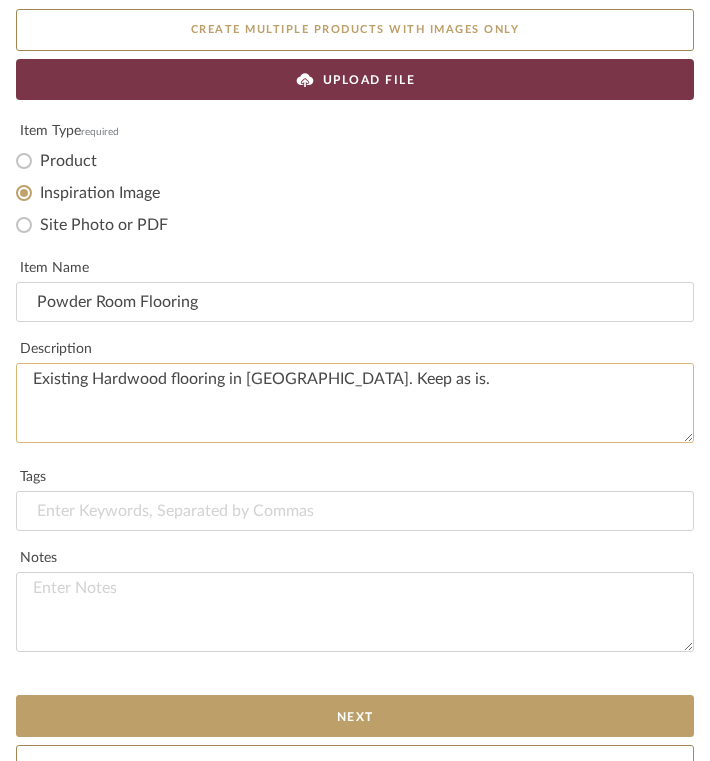 type on "Existing Hardwood flooring in [GEOGRAPHIC_DATA]. Keep as is." 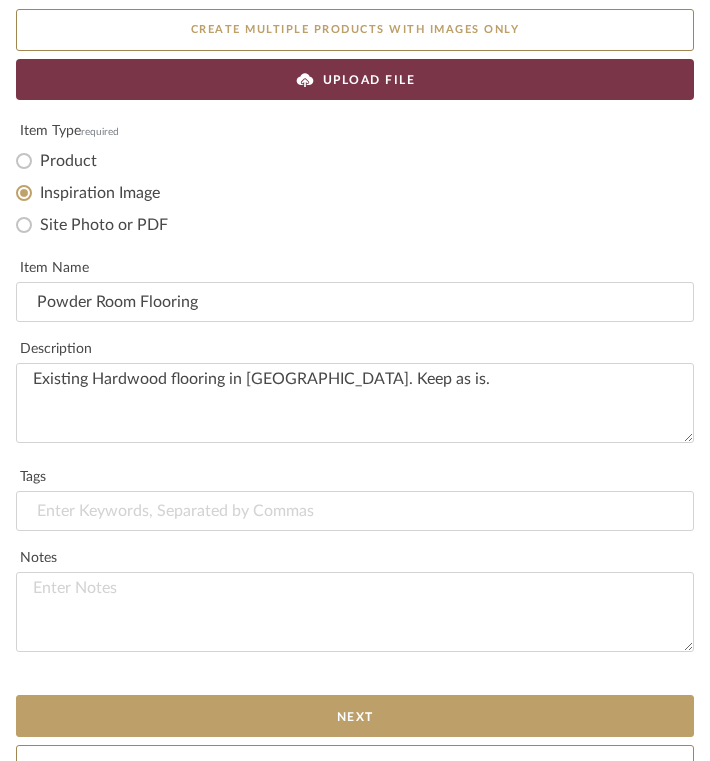 click on "UPLOAD FILE" 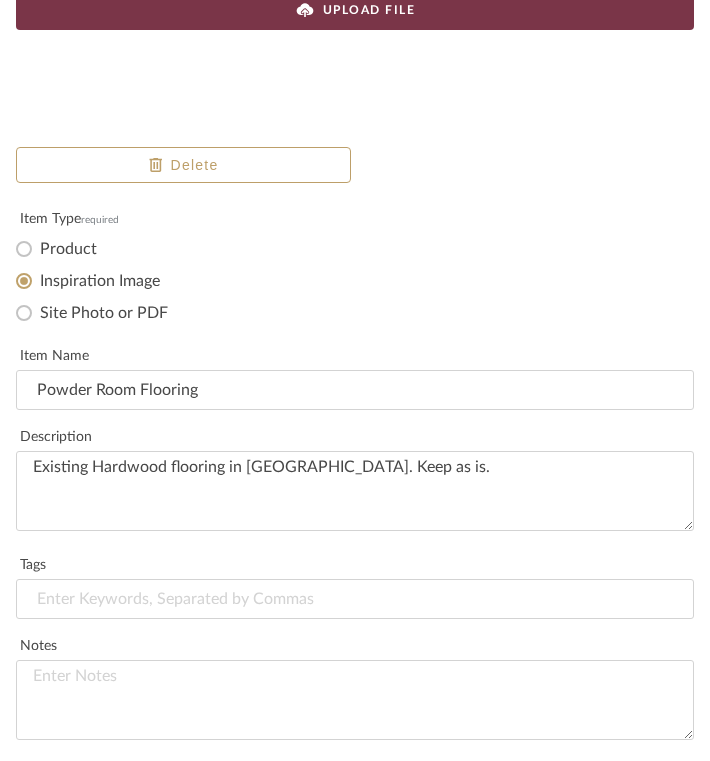 scroll, scrollTop: 350, scrollLeft: 0, axis: vertical 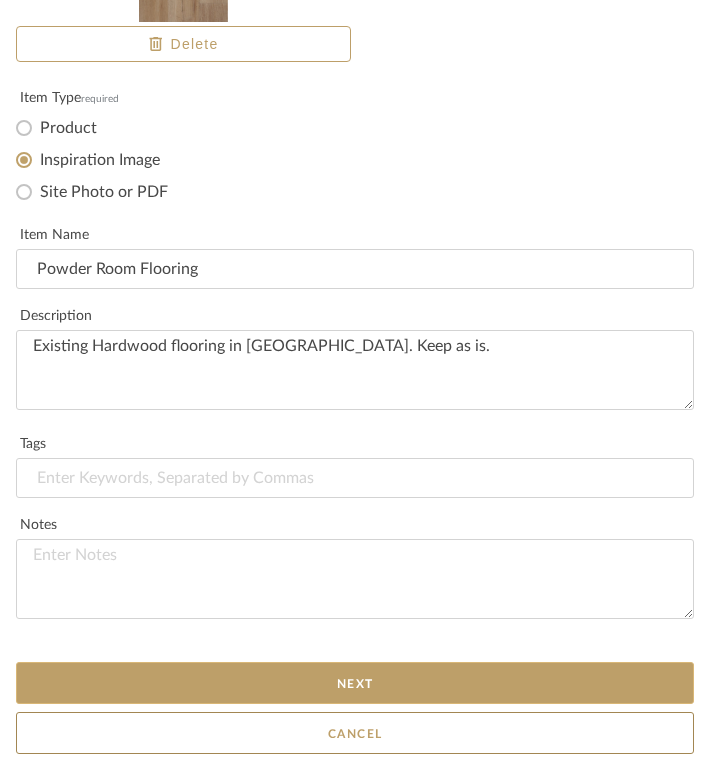 click on "Next" 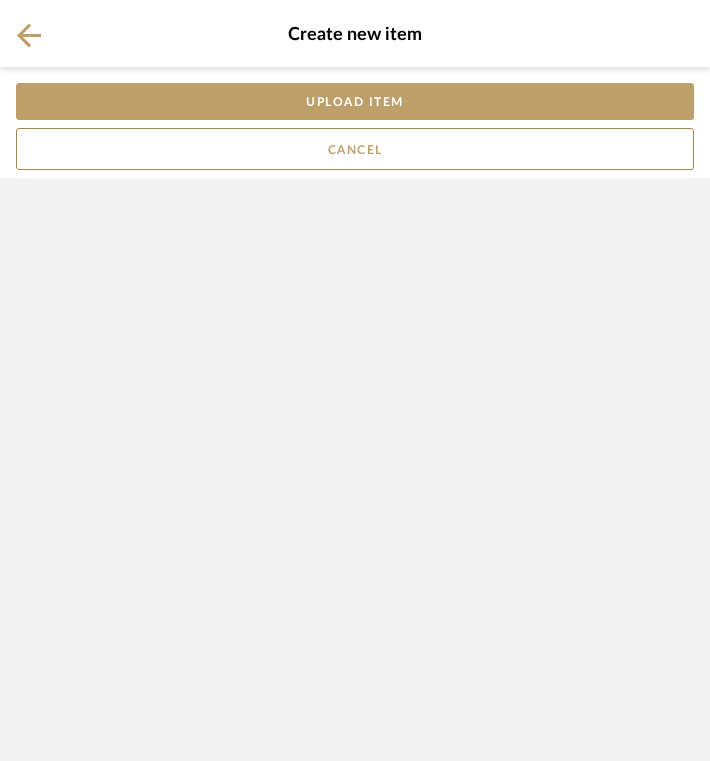 scroll, scrollTop: 0, scrollLeft: 0, axis: both 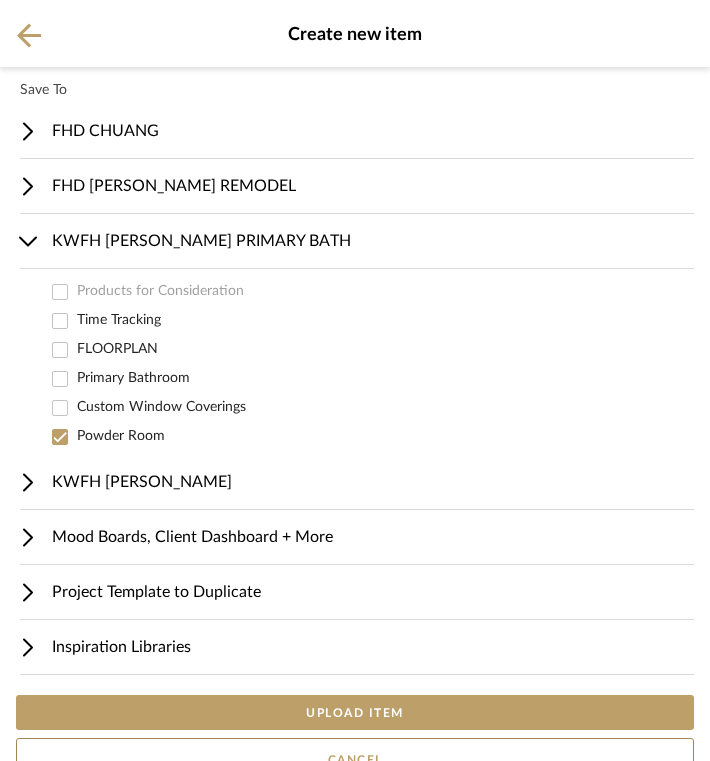 click on "UPLOAD ITEM" 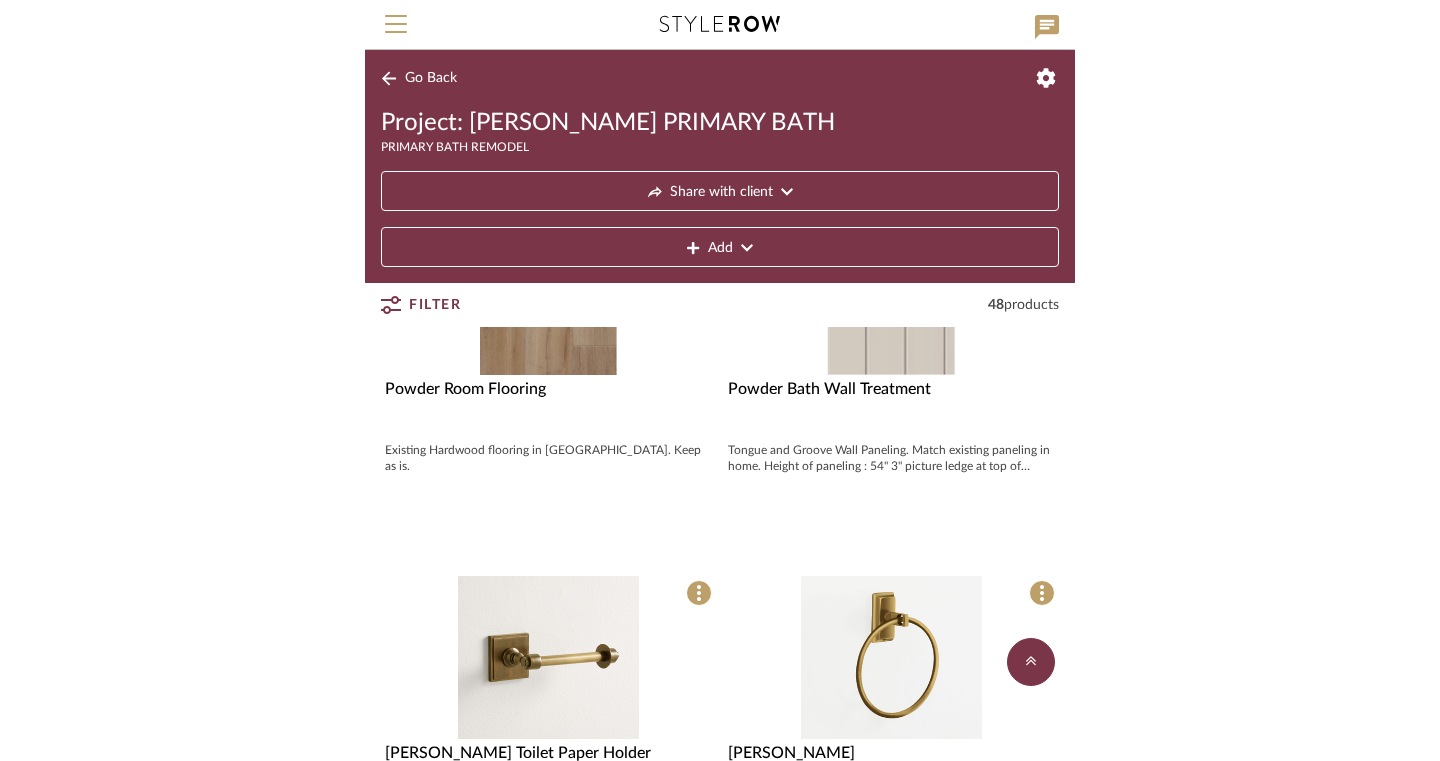 scroll, scrollTop: 440, scrollLeft: 0, axis: vertical 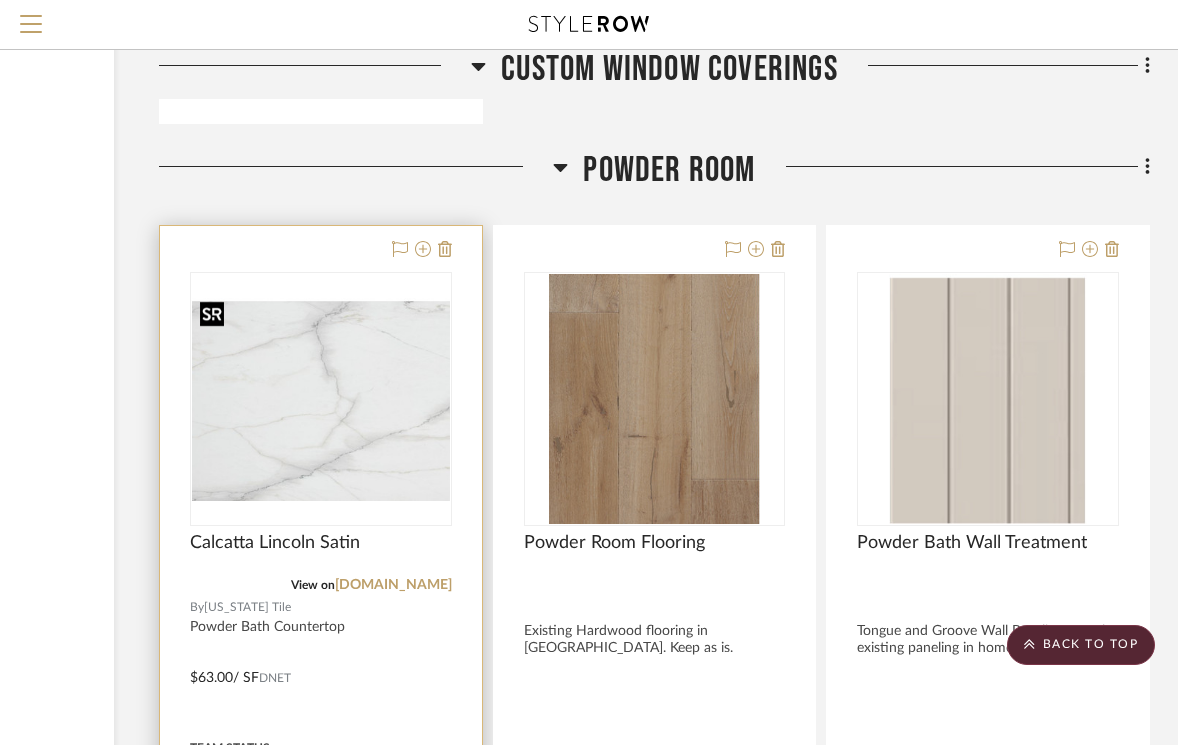 click at bounding box center [0, 0] 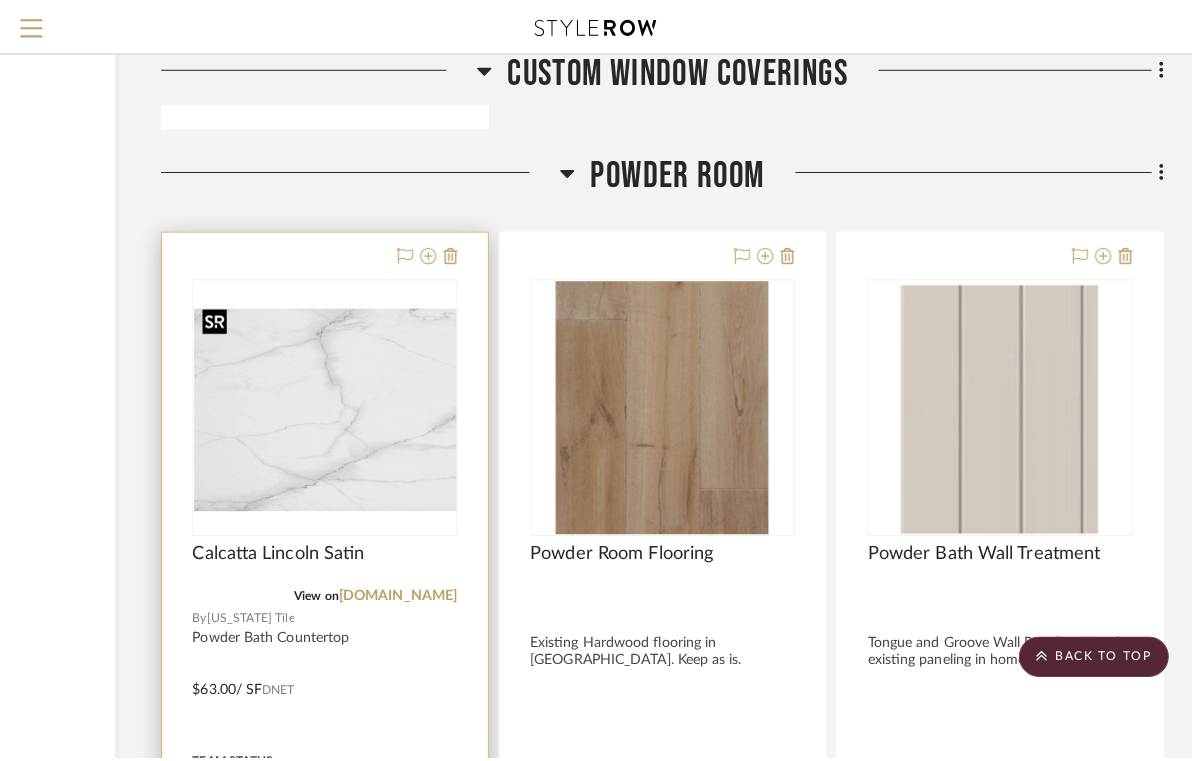 scroll, scrollTop: 0, scrollLeft: 0, axis: both 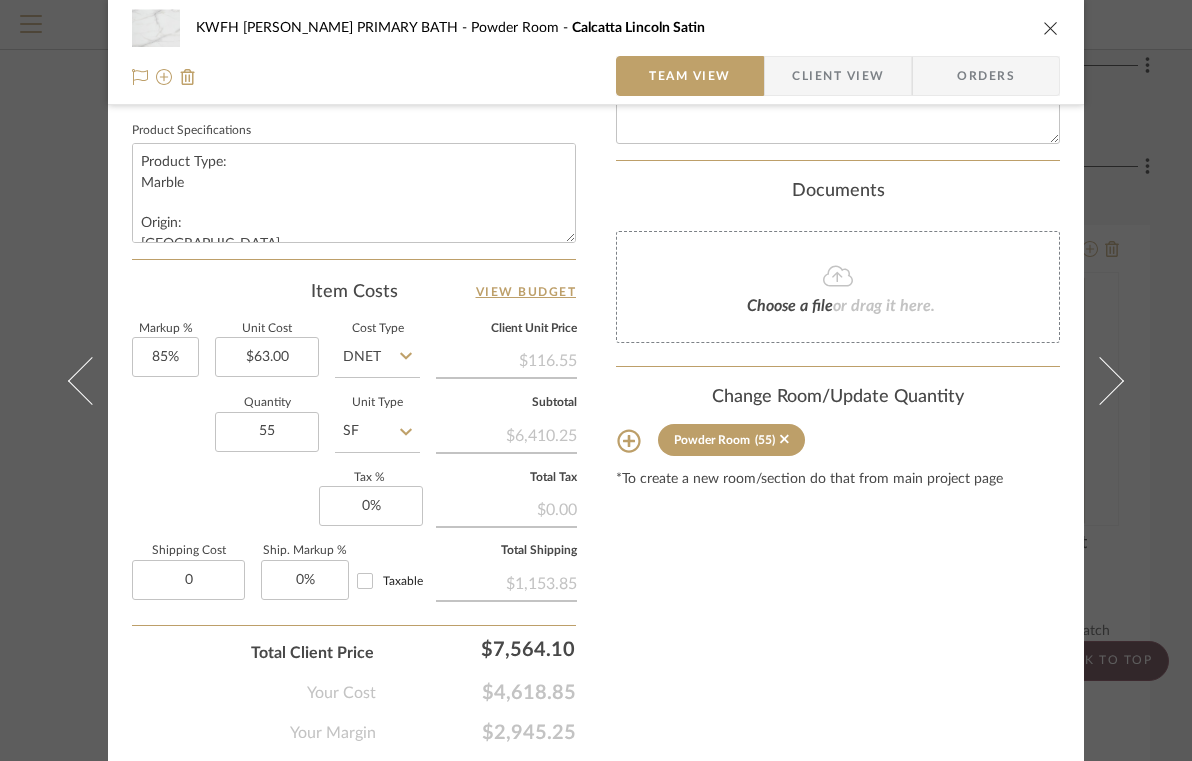 type on "$0.00" 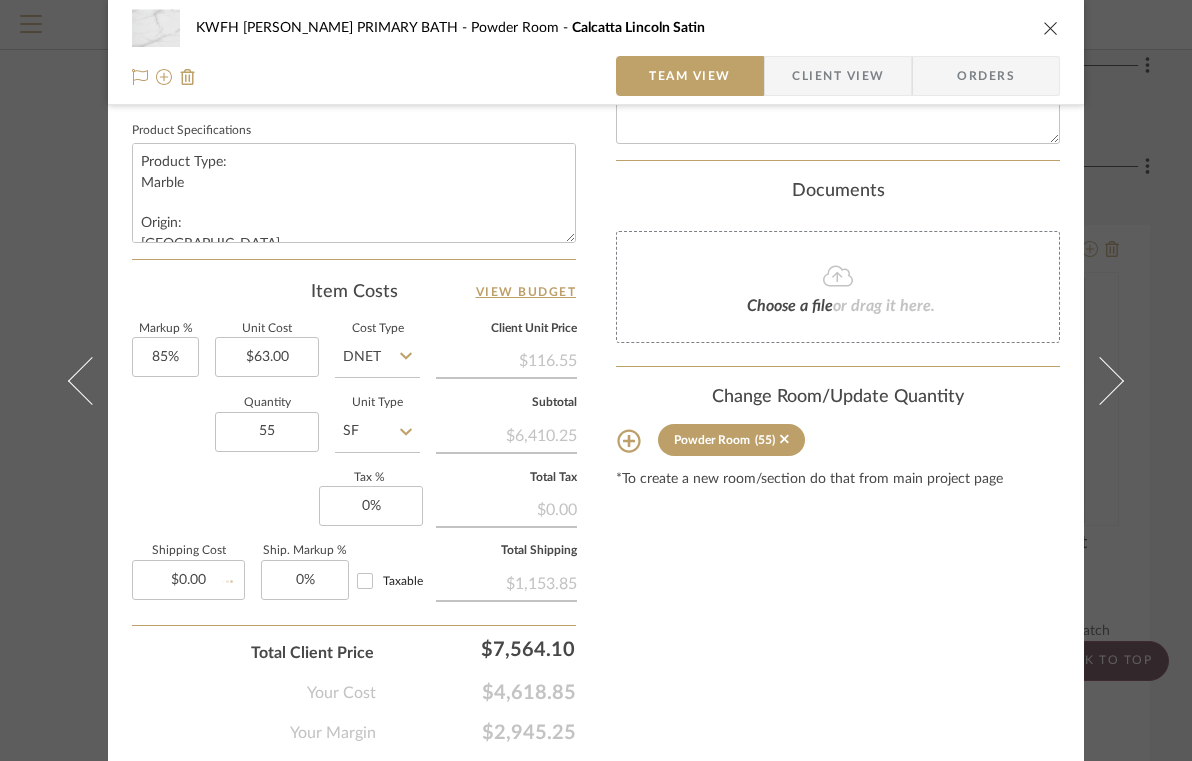 click on "Markup %  85%  Unit Cost  $63.00  Cost Type  DNET  Client Unit Price   $116.55   Quantity  55  Unit Type  SF  Subtotal   $6,410.25   Tax %  0%  Total Tax   $0.00   Shipping Cost  $0.00  Ship. Markup %  0% Taxable  Total Shipping   $1,153.85" 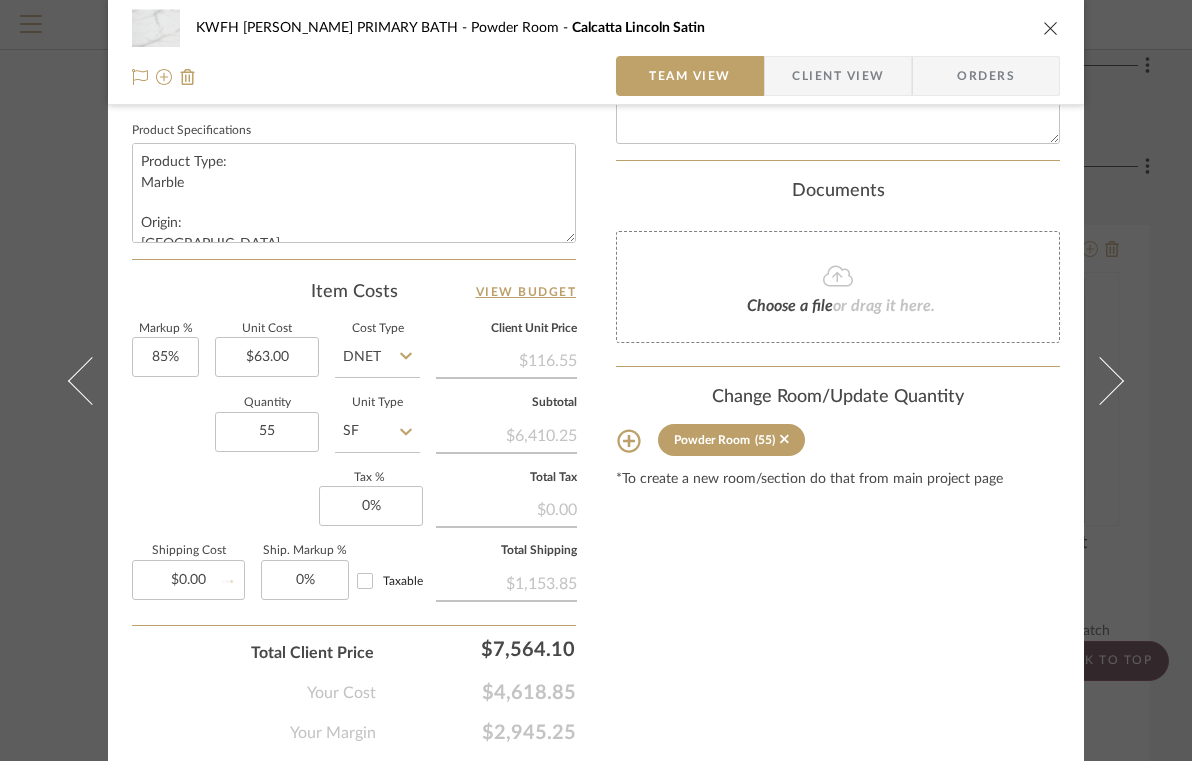 type 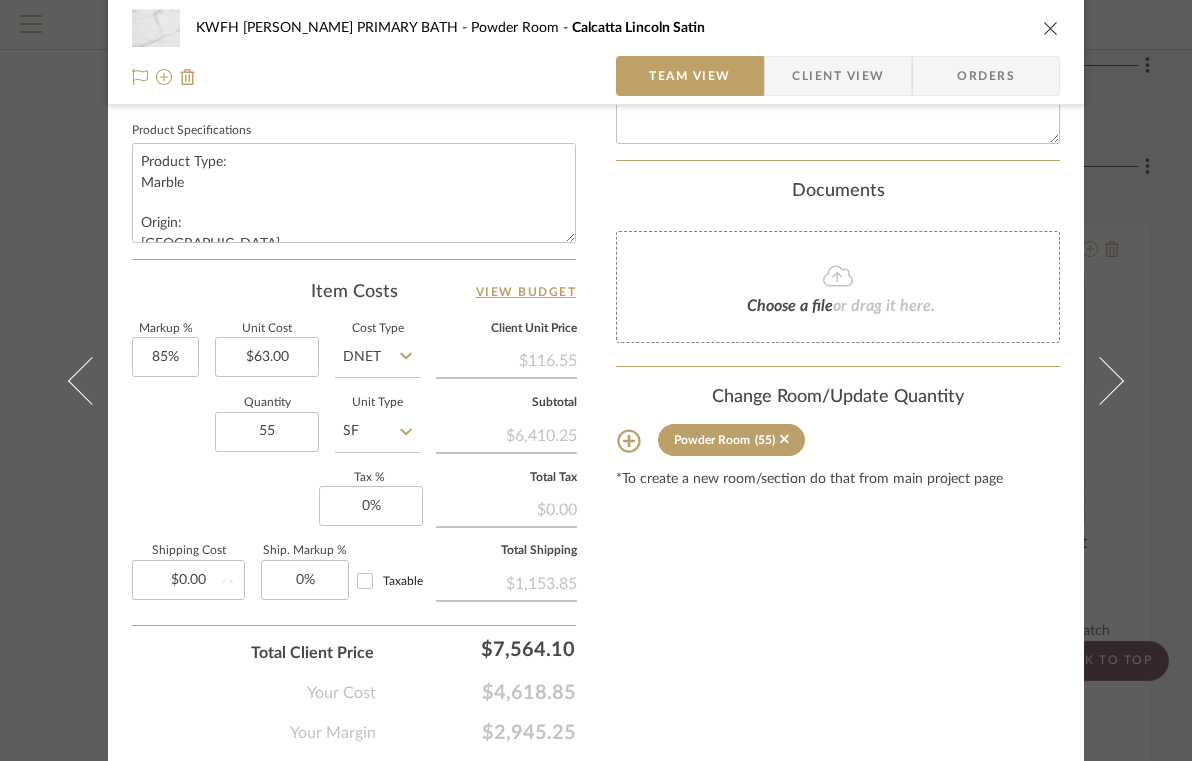 type 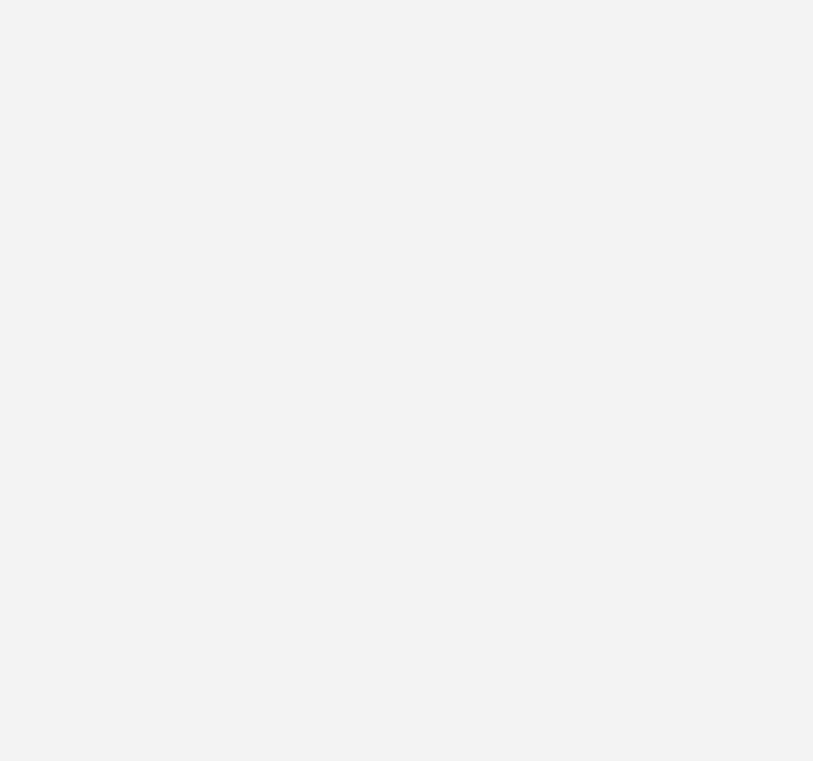 scroll, scrollTop: 0, scrollLeft: 0, axis: both 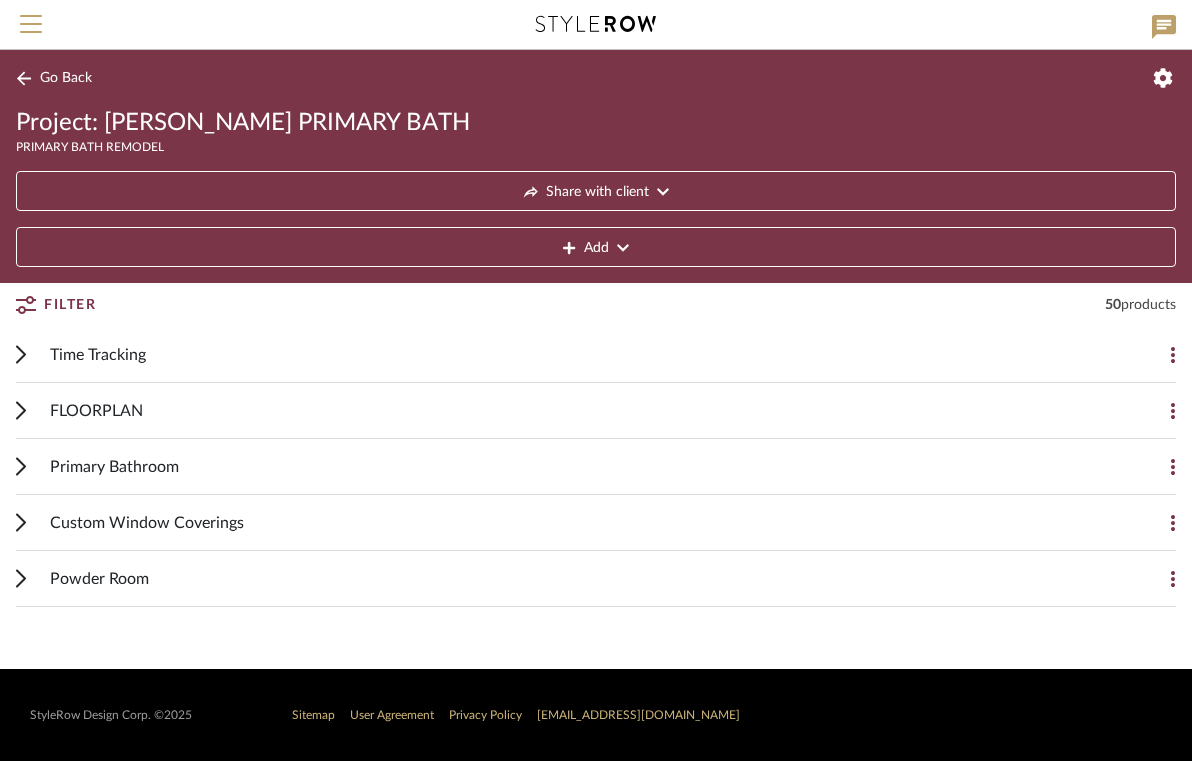 click on "Powder Room" at bounding box center [99, 579] 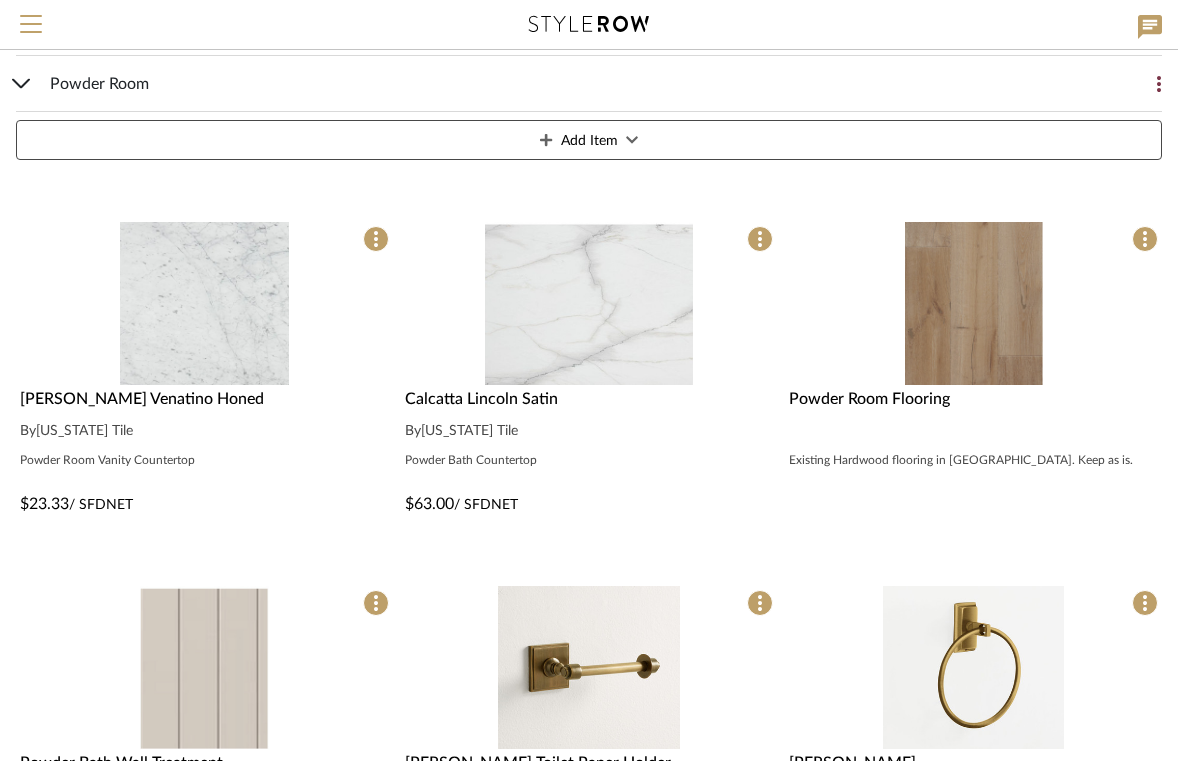 scroll, scrollTop: 502, scrollLeft: 0, axis: vertical 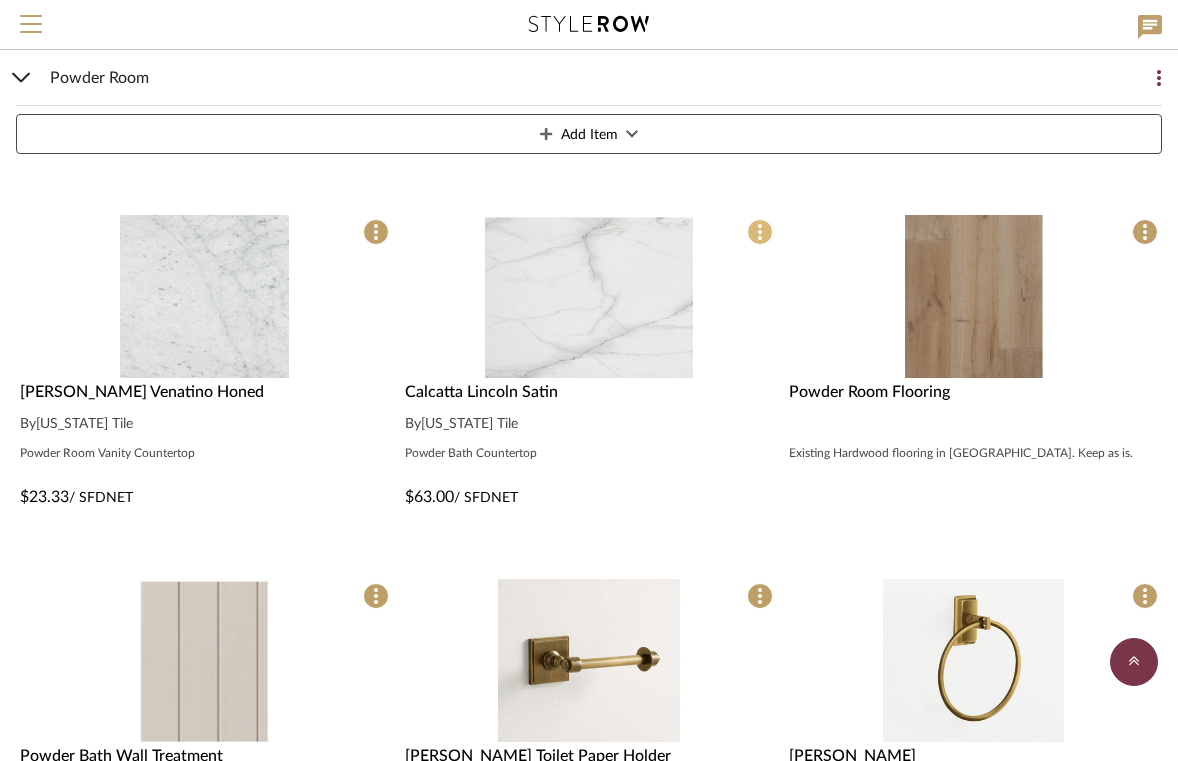 click at bounding box center (760, 232) 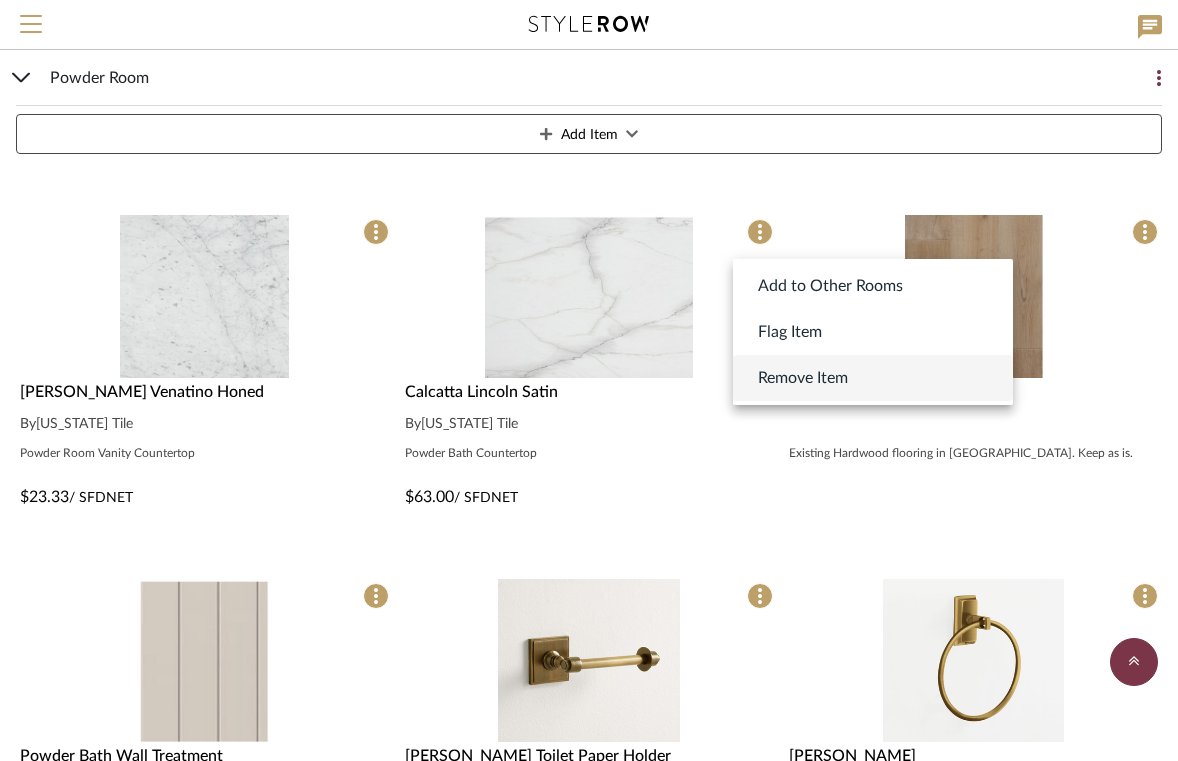 click on "Remove Item" at bounding box center (803, 378) 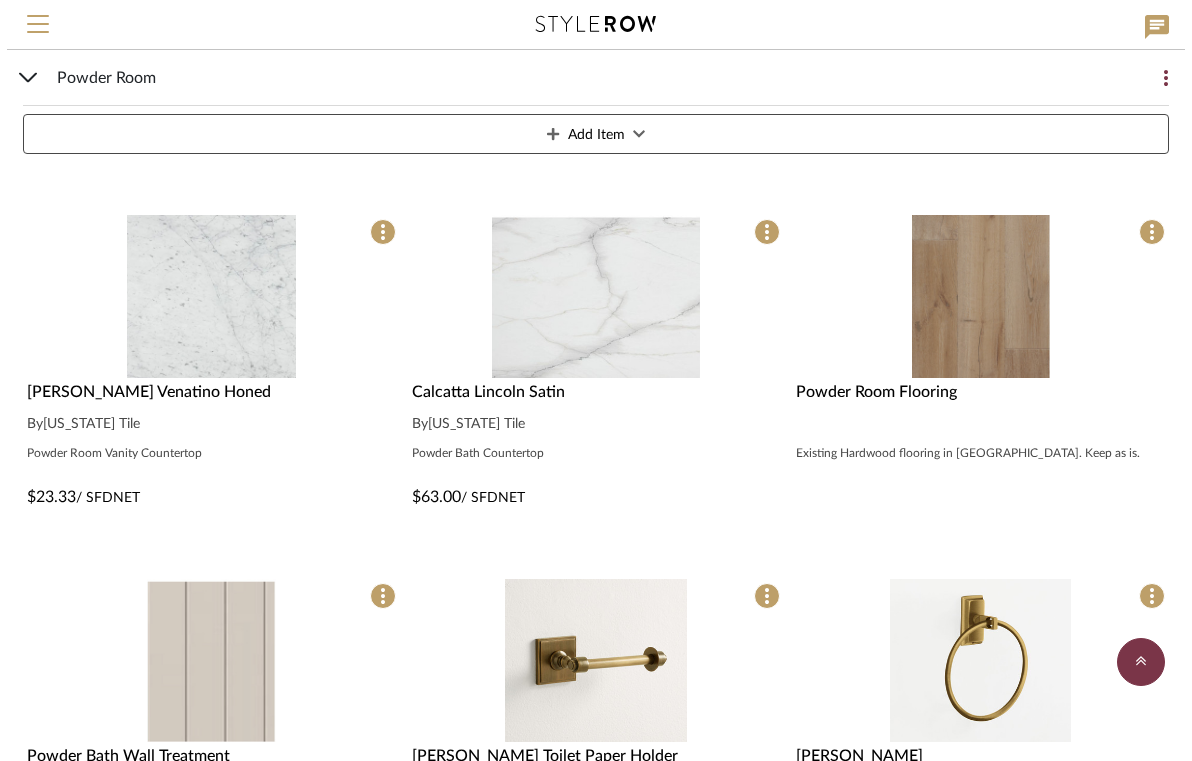 scroll, scrollTop: 0, scrollLeft: 0, axis: both 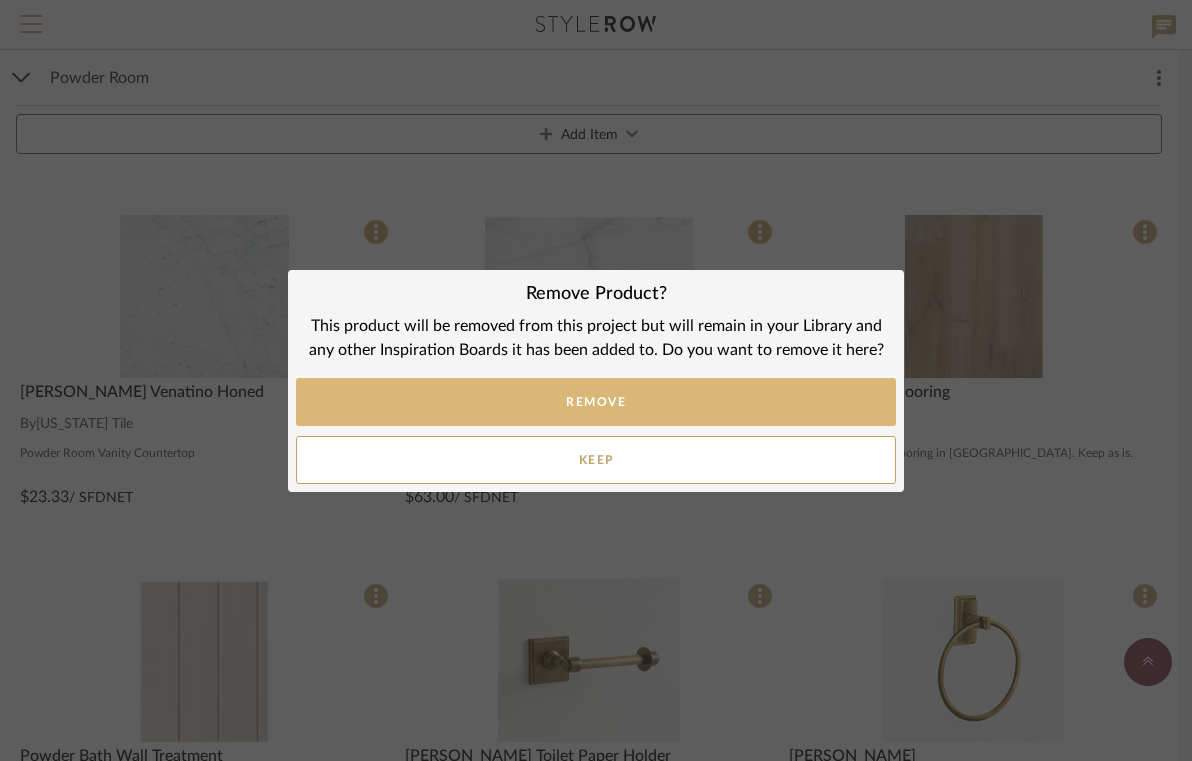 click on "REMOVE" at bounding box center (596, 402) 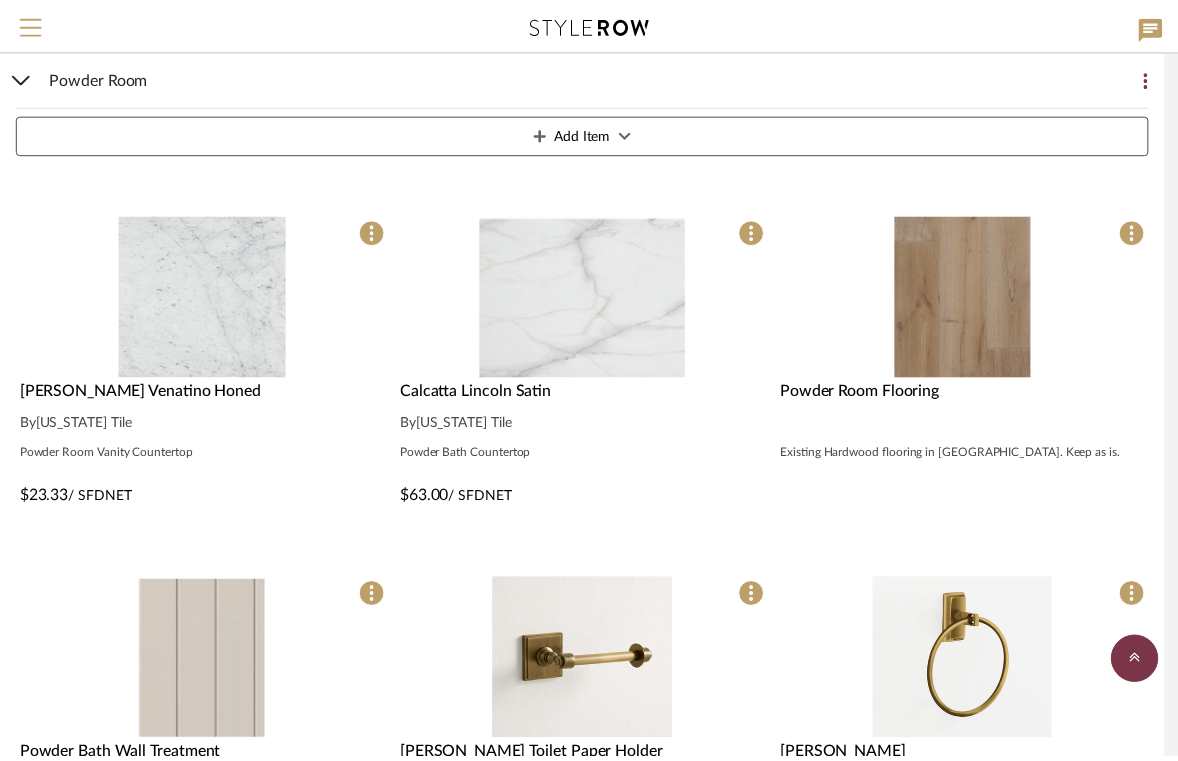scroll, scrollTop: 502, scrollLeft: 0, axis: vertical 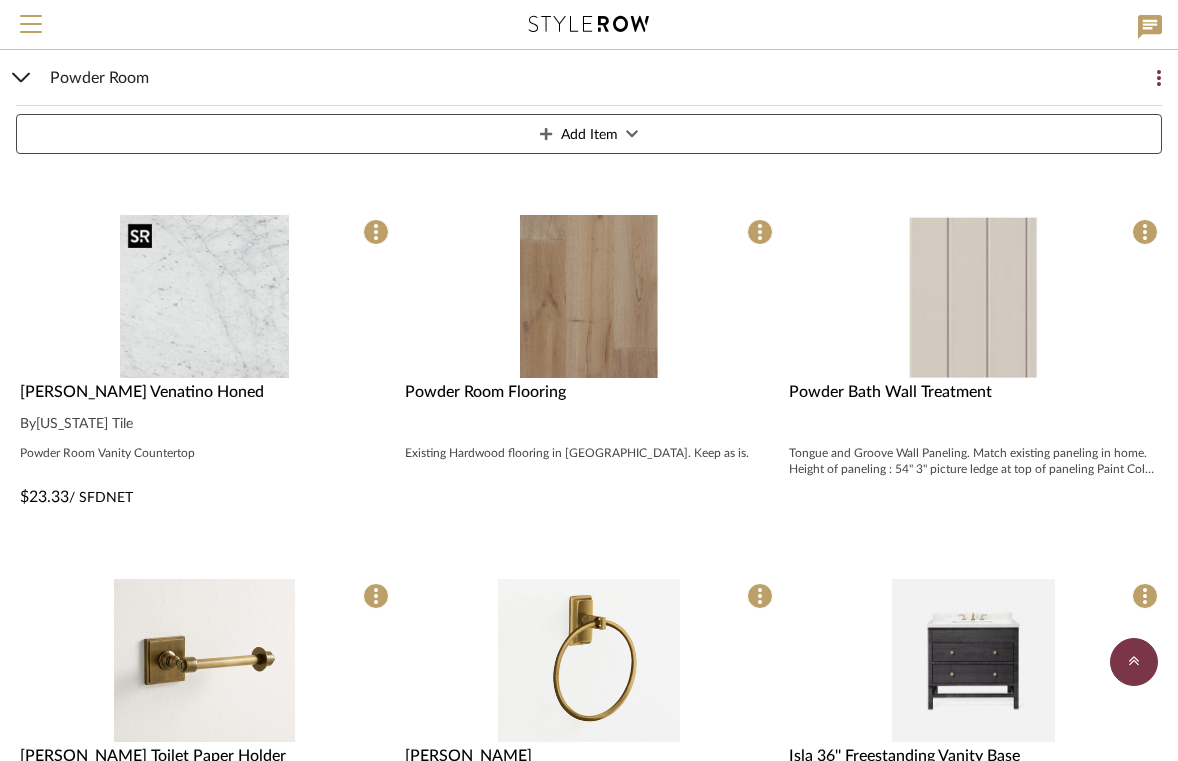 click at bounding box center (204, 296) 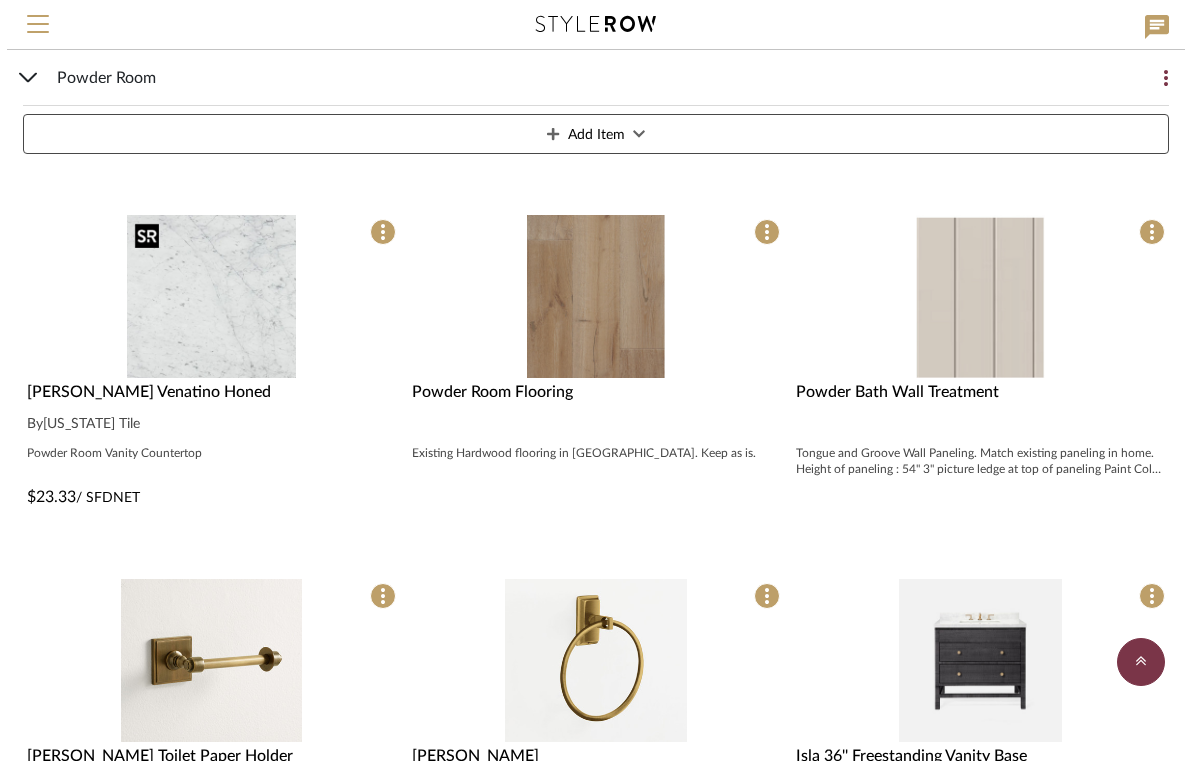 scroll, scrollTop: 0, scrollLeft: 0, axis: both 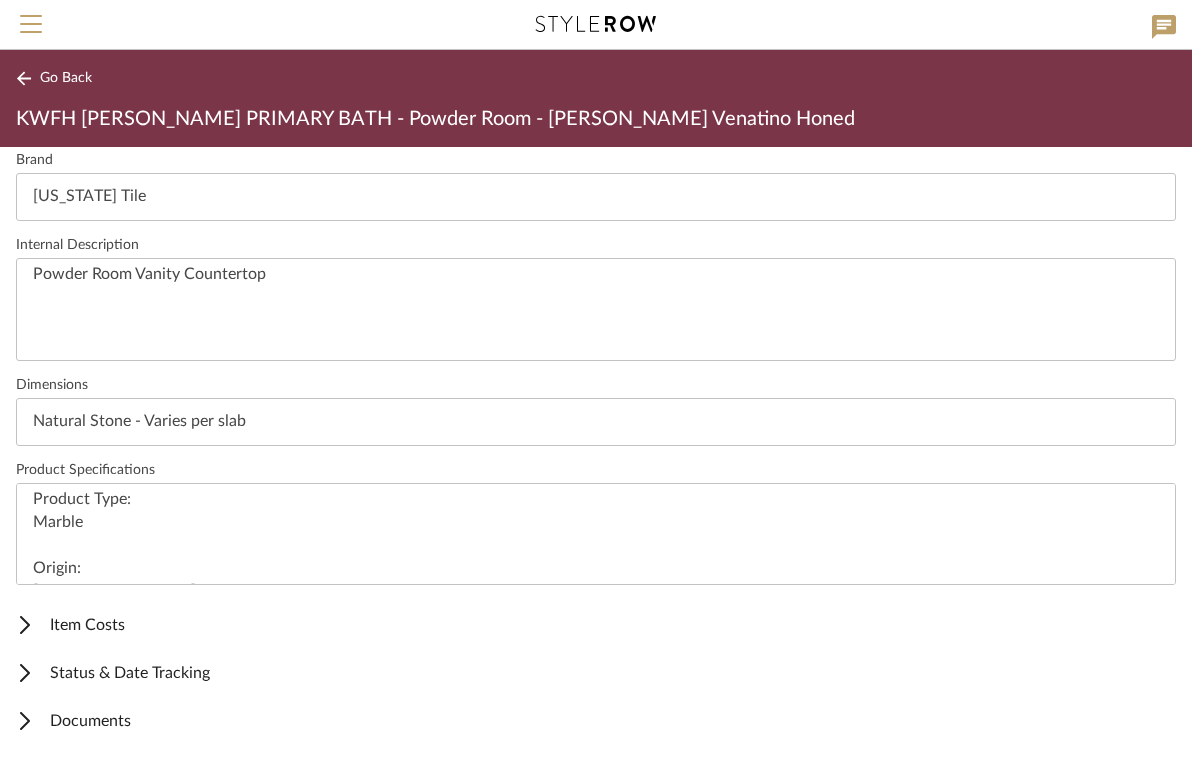 click on "Item Costs" at bounding box center [592, 625] 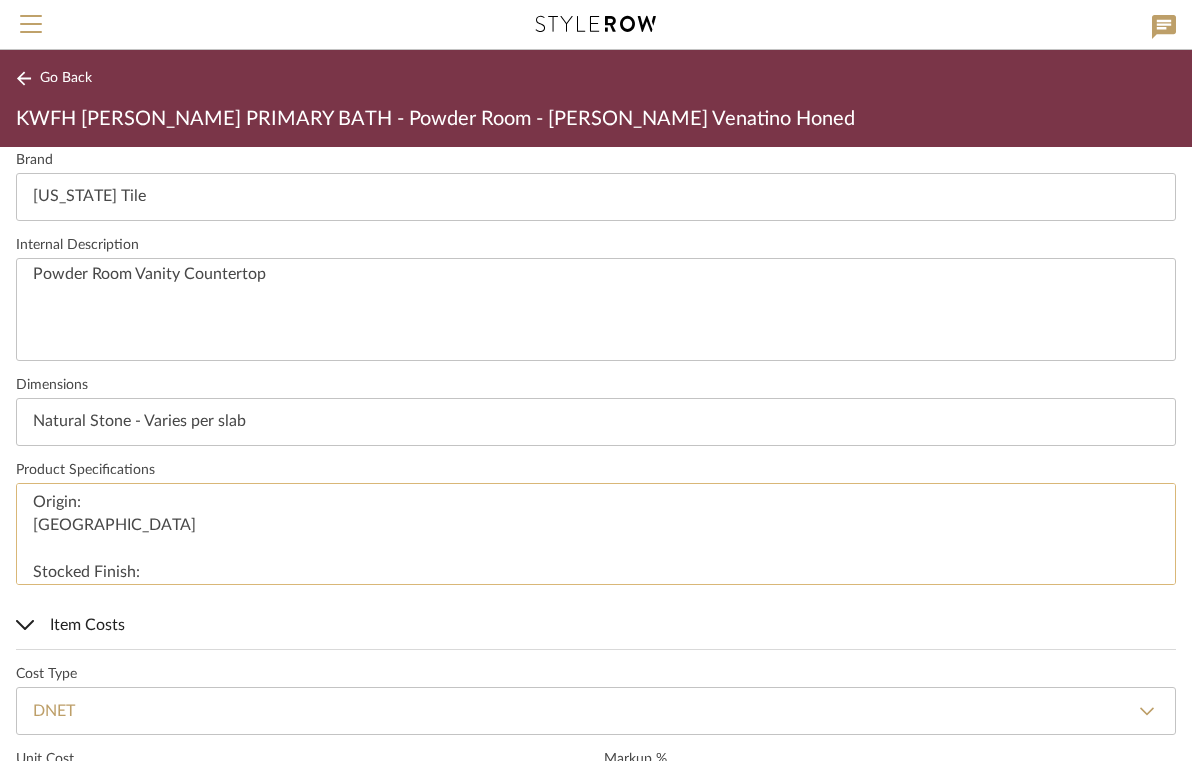 scroll, scrollTop: 231, scrollLeft: 0, axis: vertical 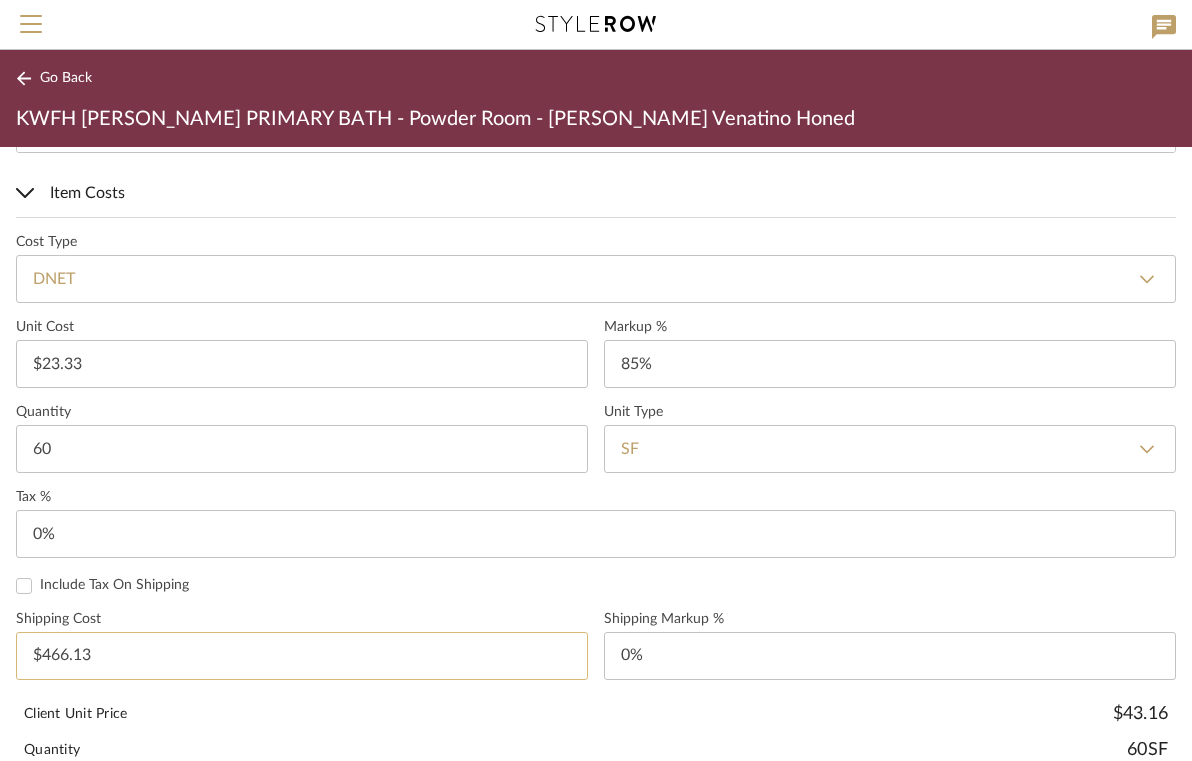 type on "466.13" 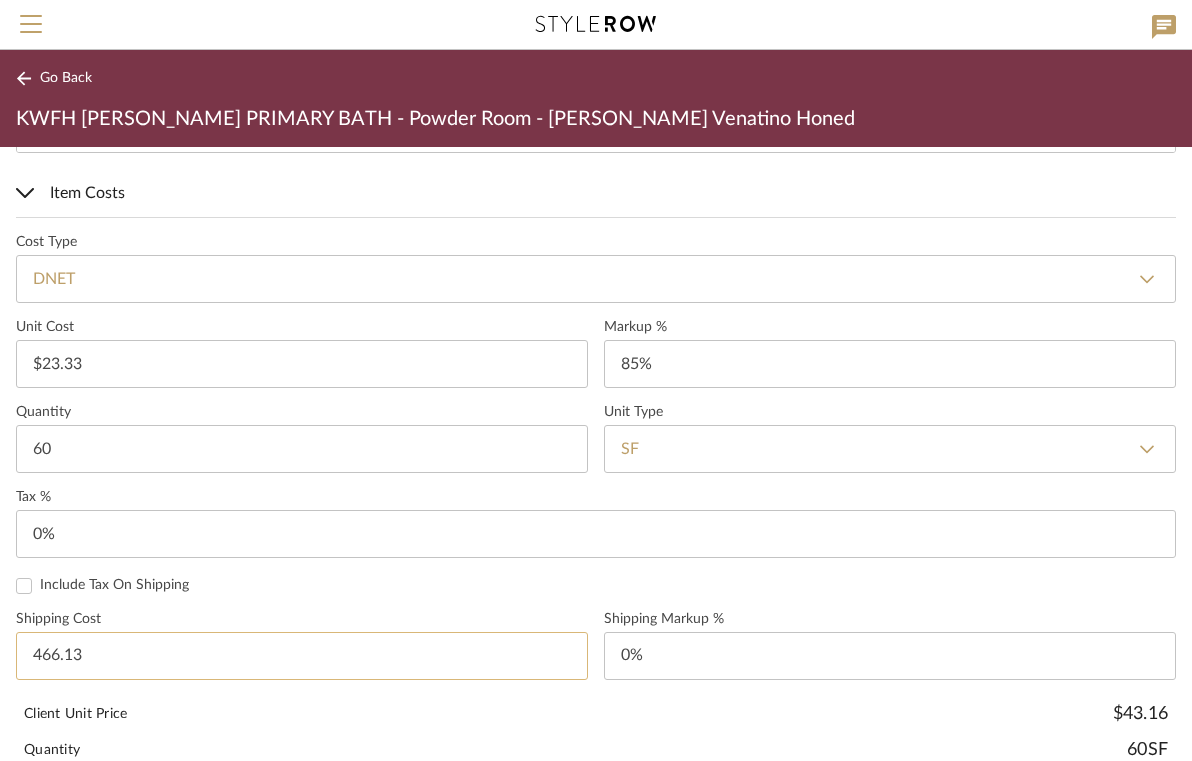 click on "466.13" at bounding box center [302, 656] 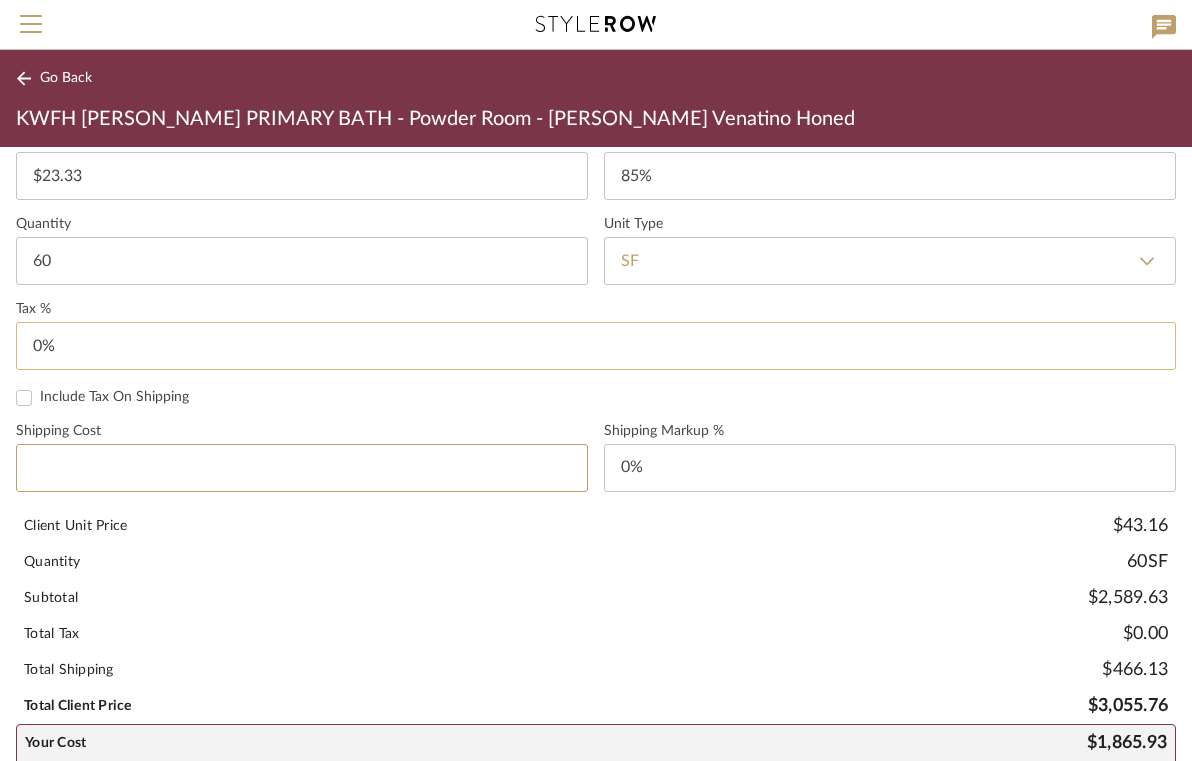 scroll, scrollTop: 1425, scrollLeft: 0, axis: vertical 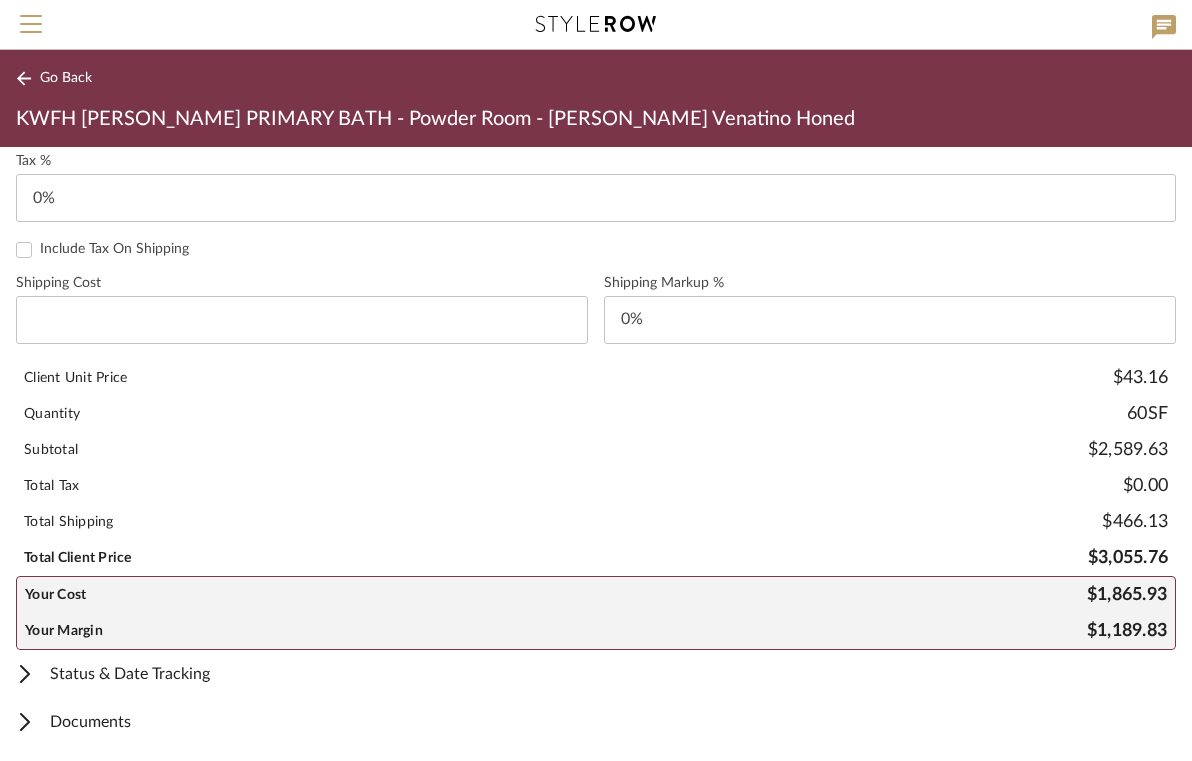 click on "Status & Date Tracking" at bounding box center [596, 674] 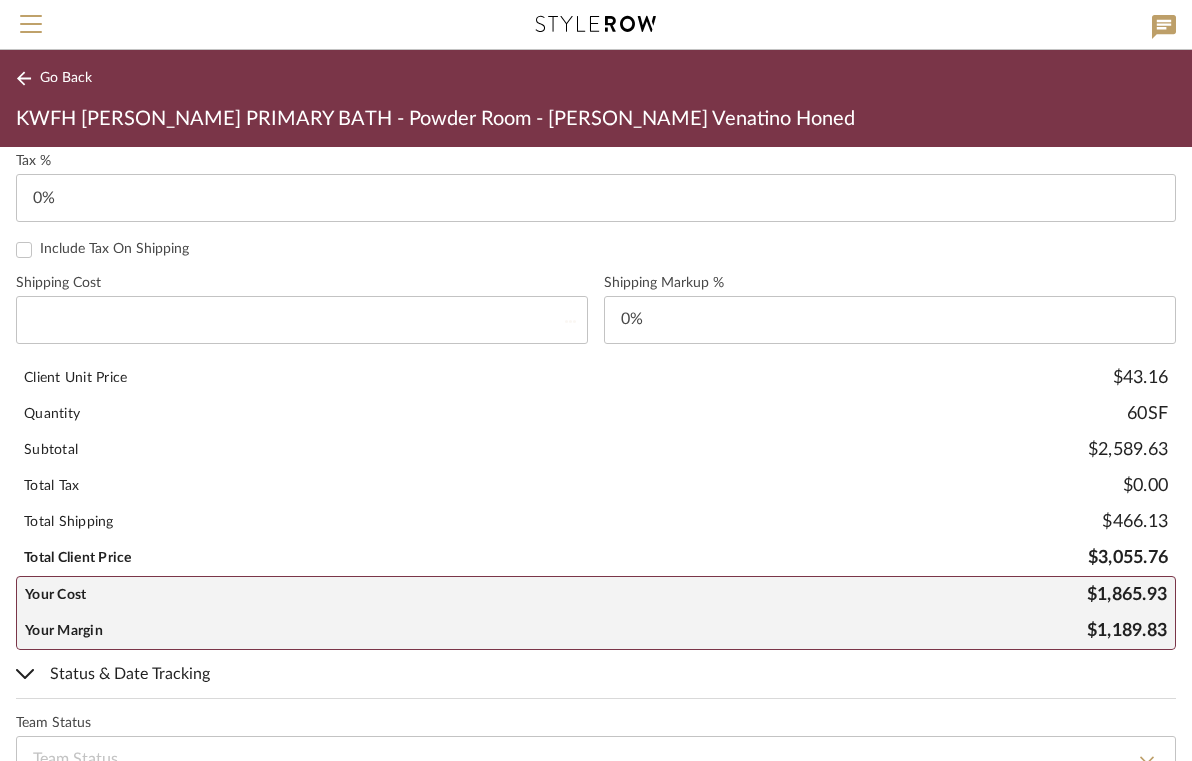 type on "$0.00" 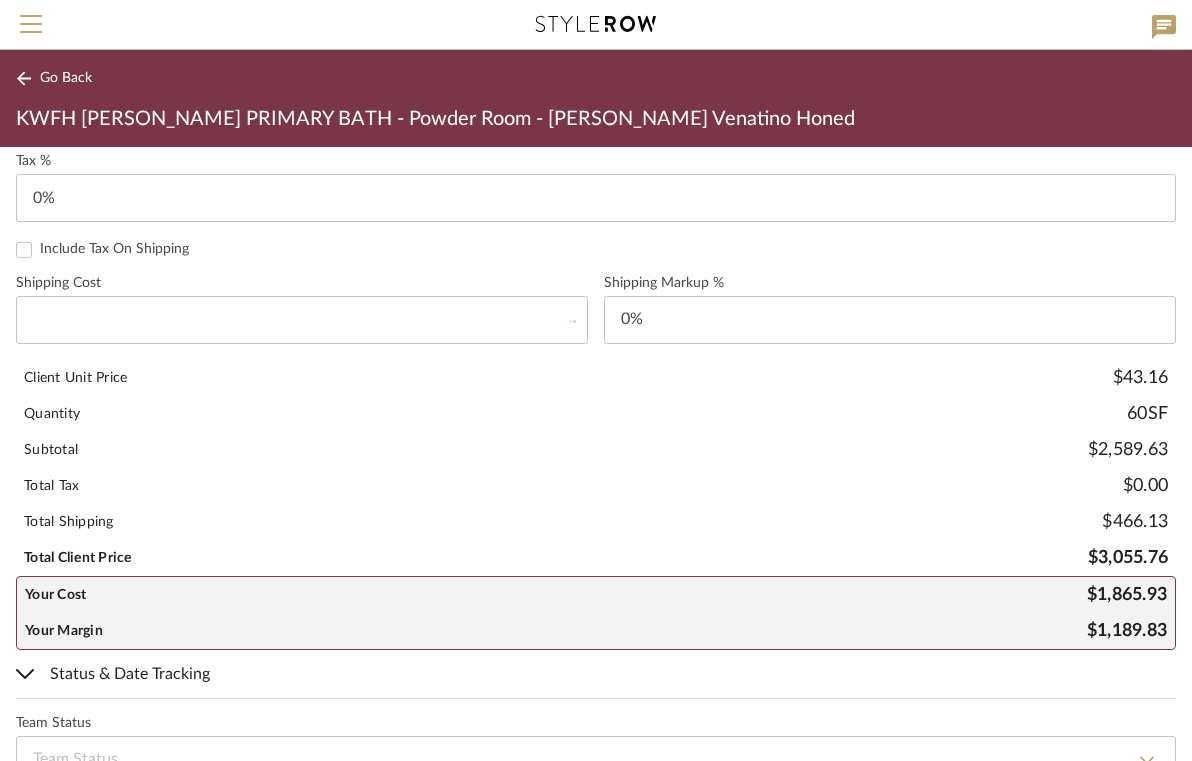 type 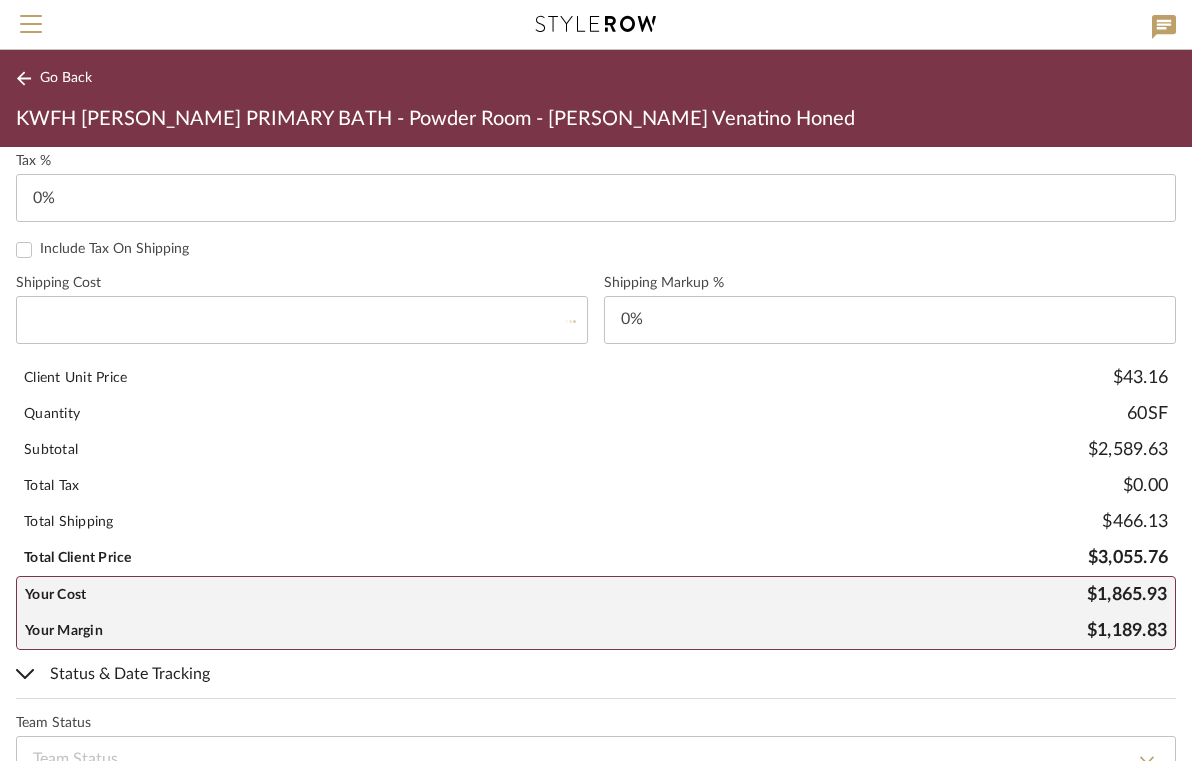 type 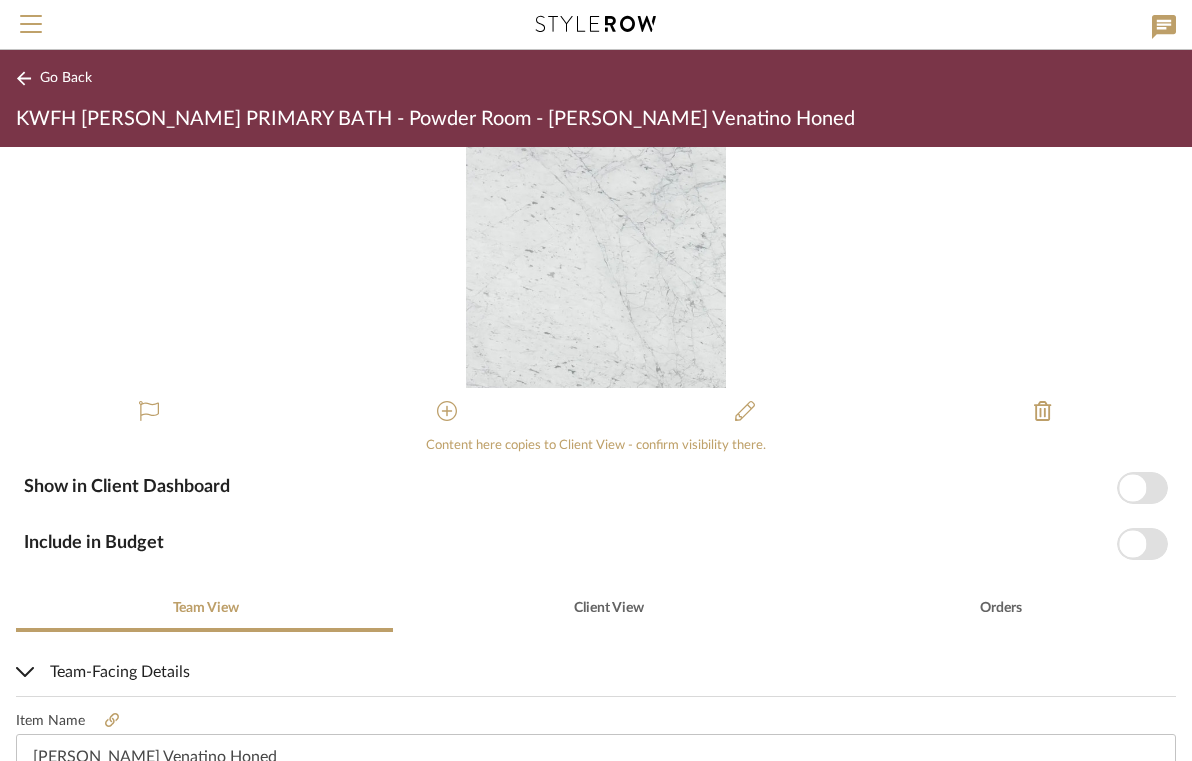scroll, scrollTop: 0, scrollLeft: 0, axis: both 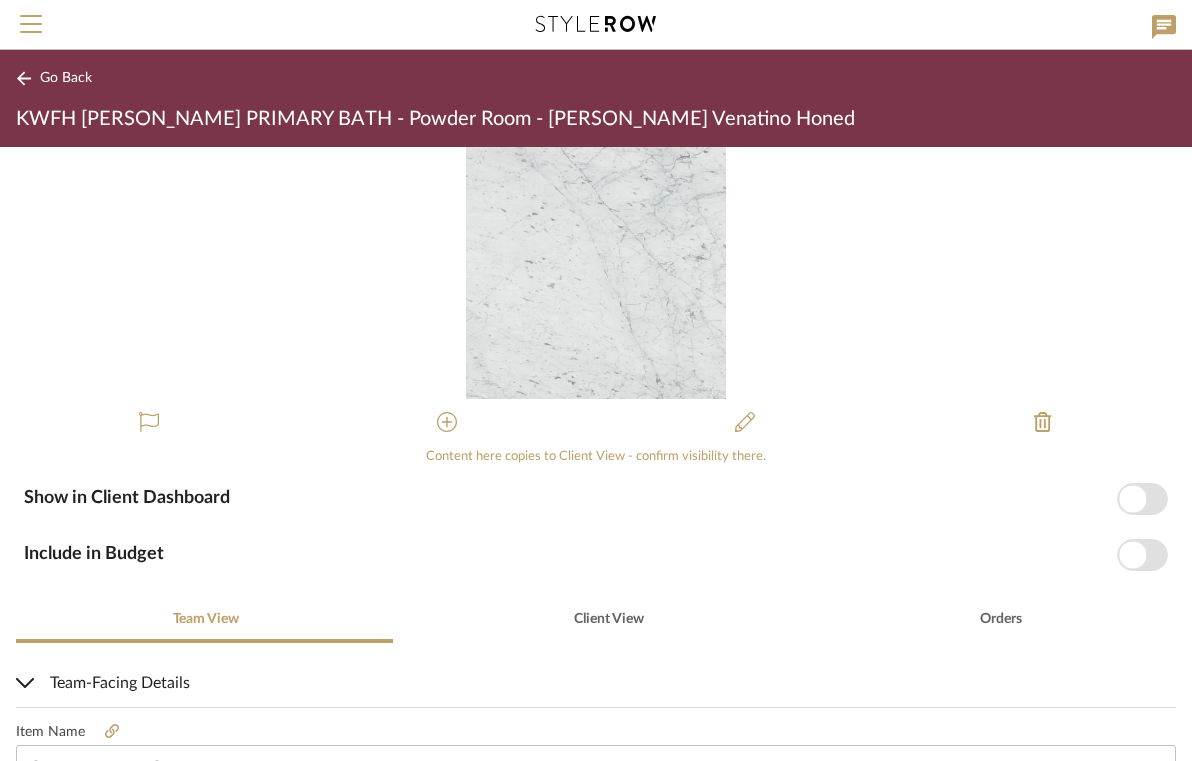 click on "Go Back" 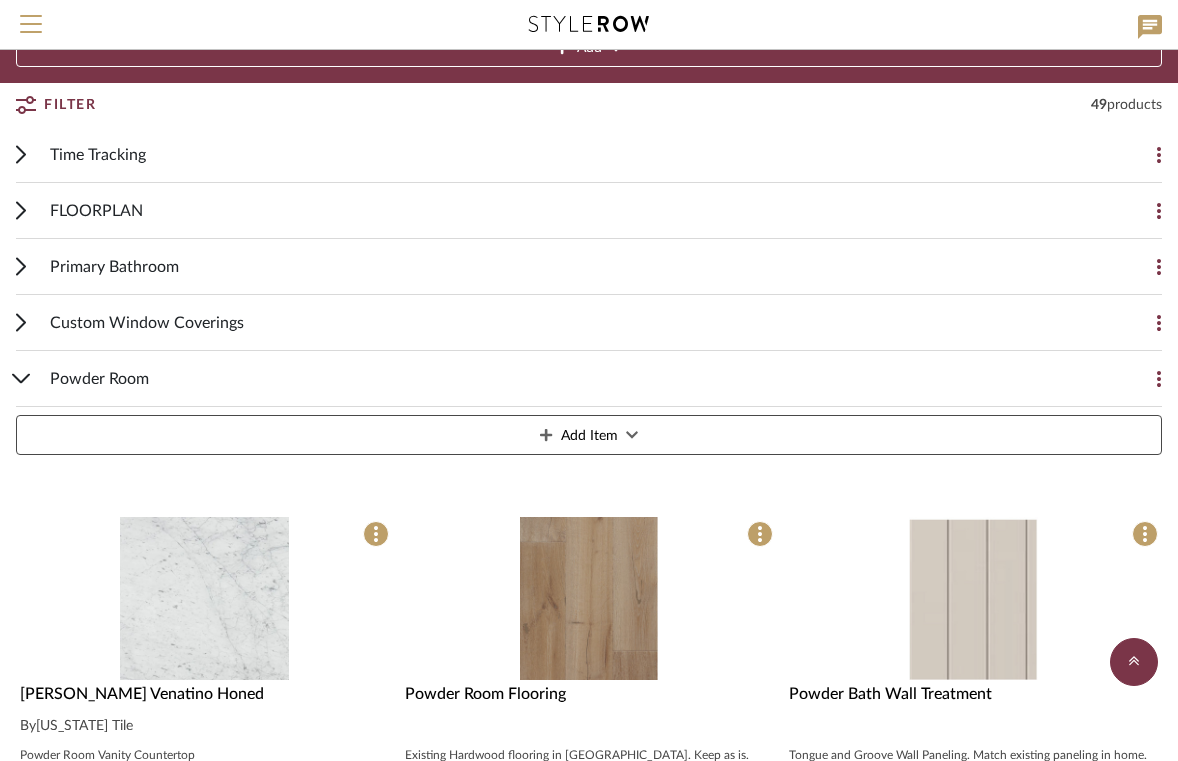 scroll, scrollTop: 196, scrollLeft: 0, axis: vertical 